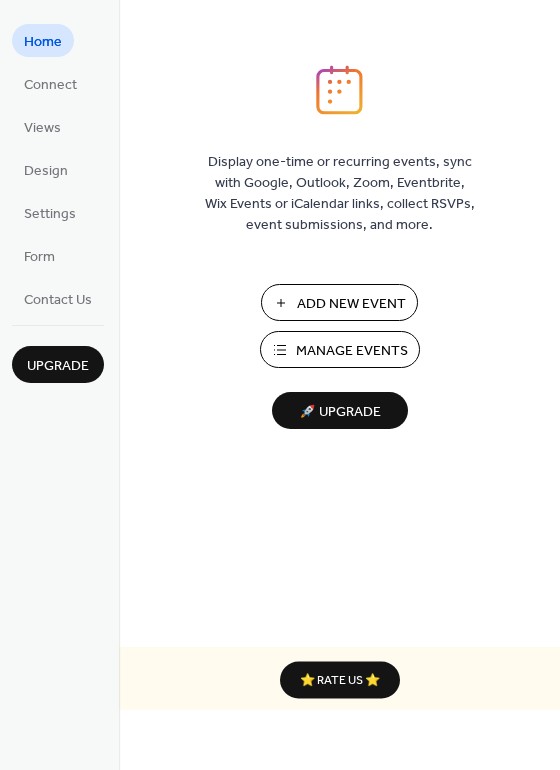 scroll, scrollTop: 0, scrollLeft: 0, axis: both 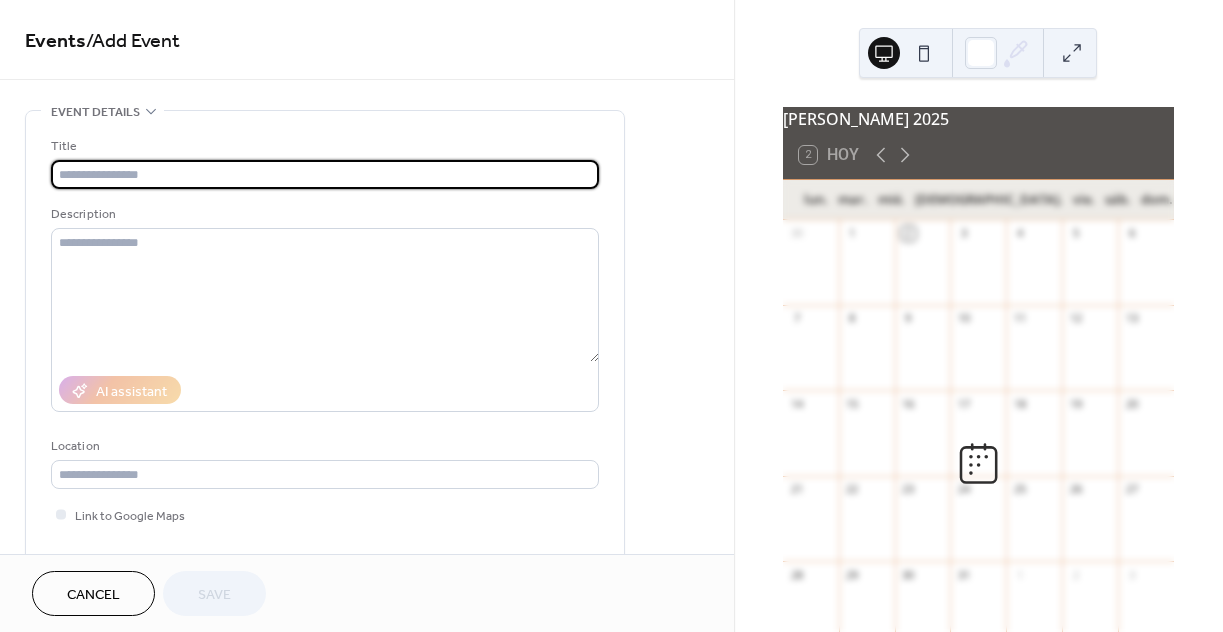 click at bounding box center (325, 174) 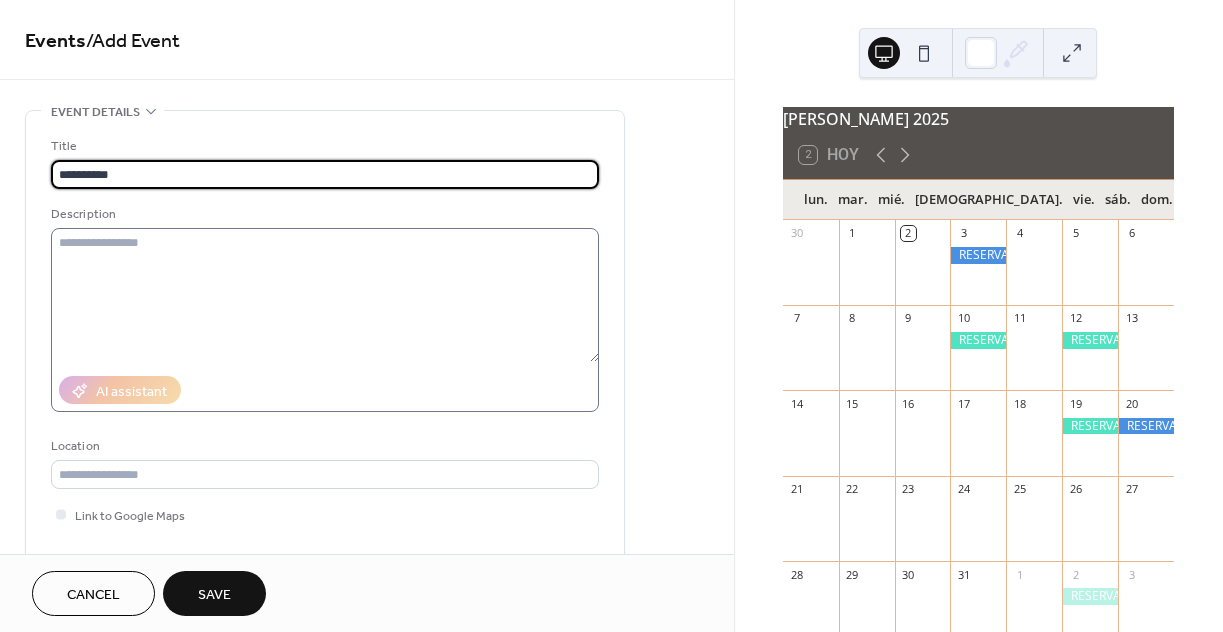 type on "*********" 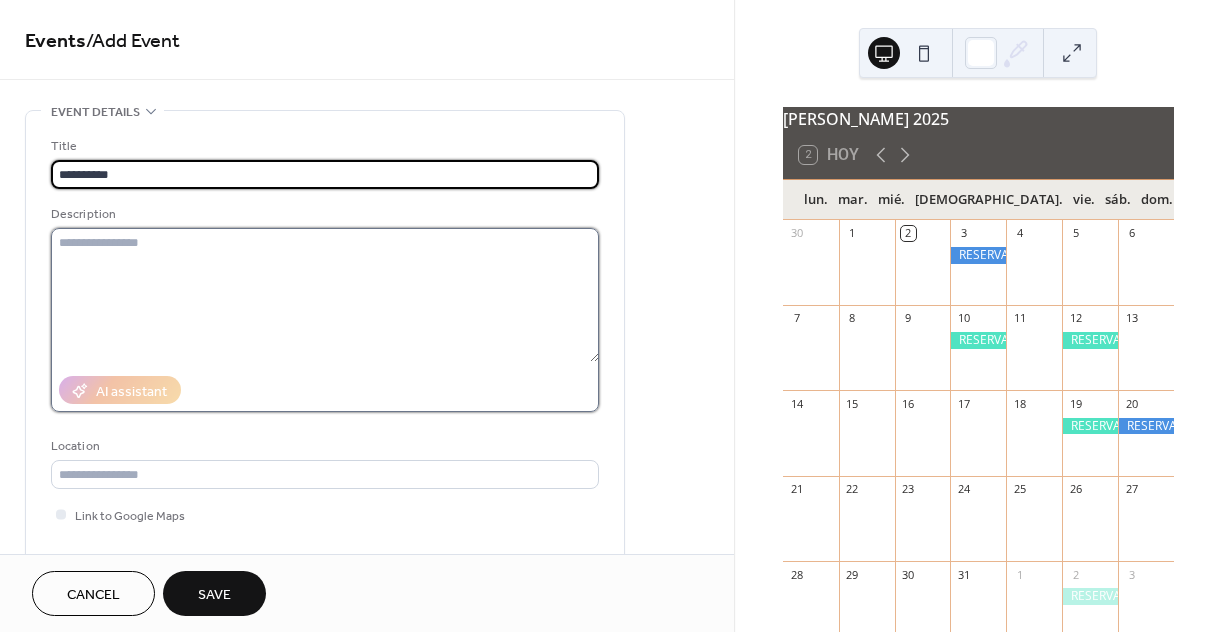 click at bounding box center (325, 295) 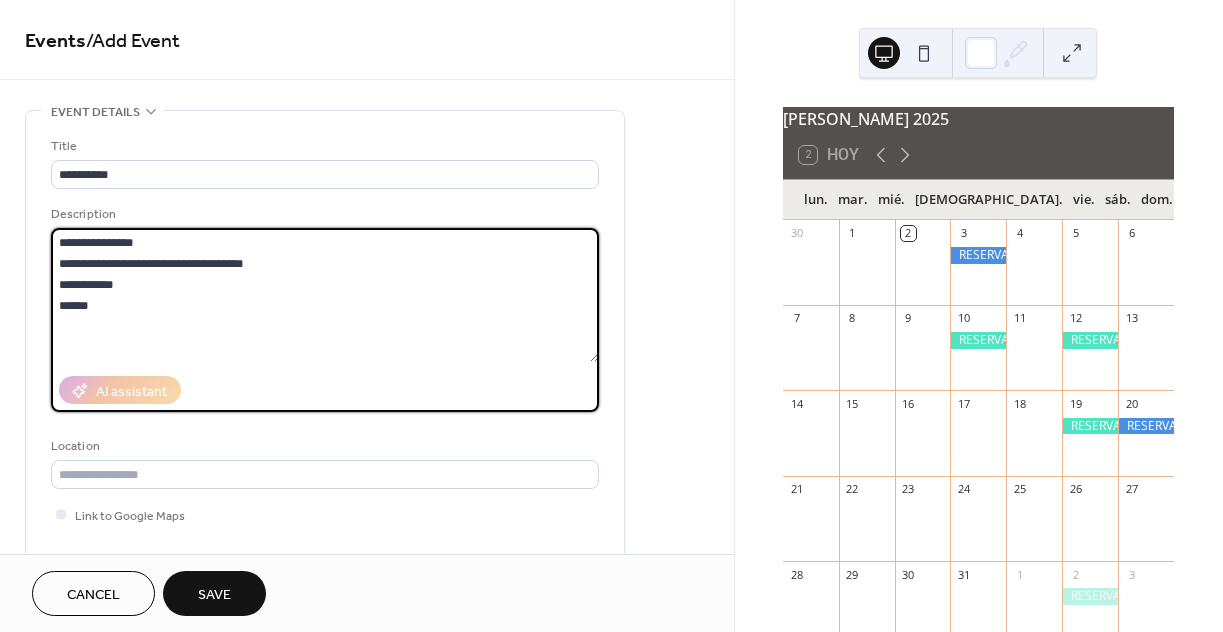 click on "**********" at bounding box center [325, 295] 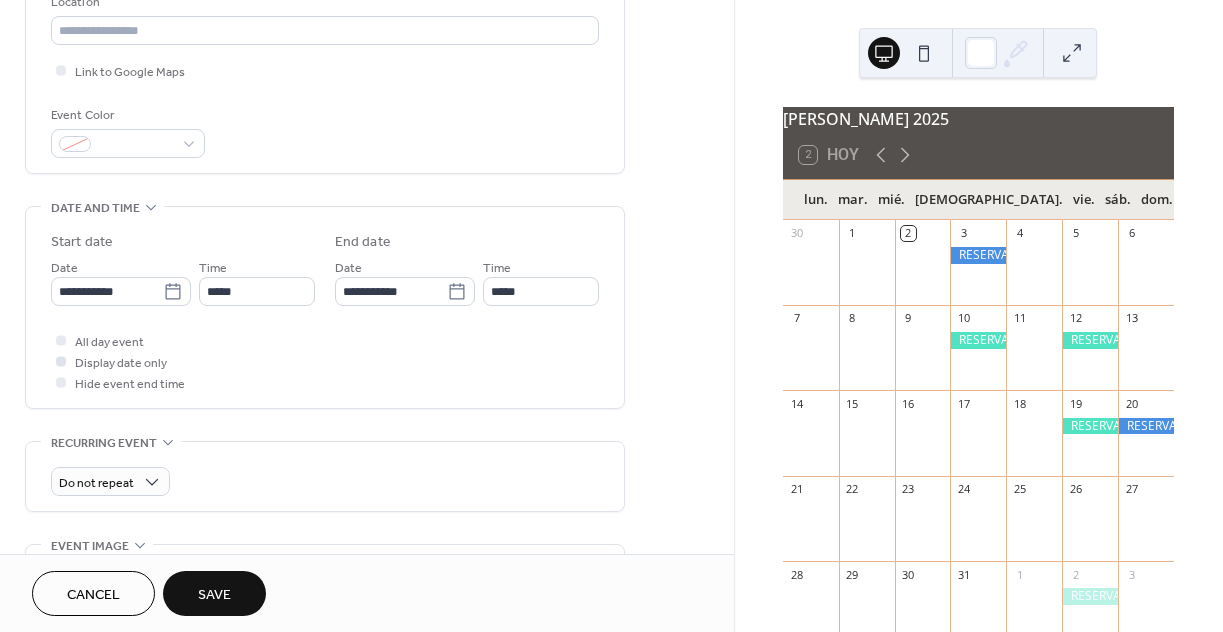 scroll, scrollTop: 443, scrollLeft: 0, axis: vertical 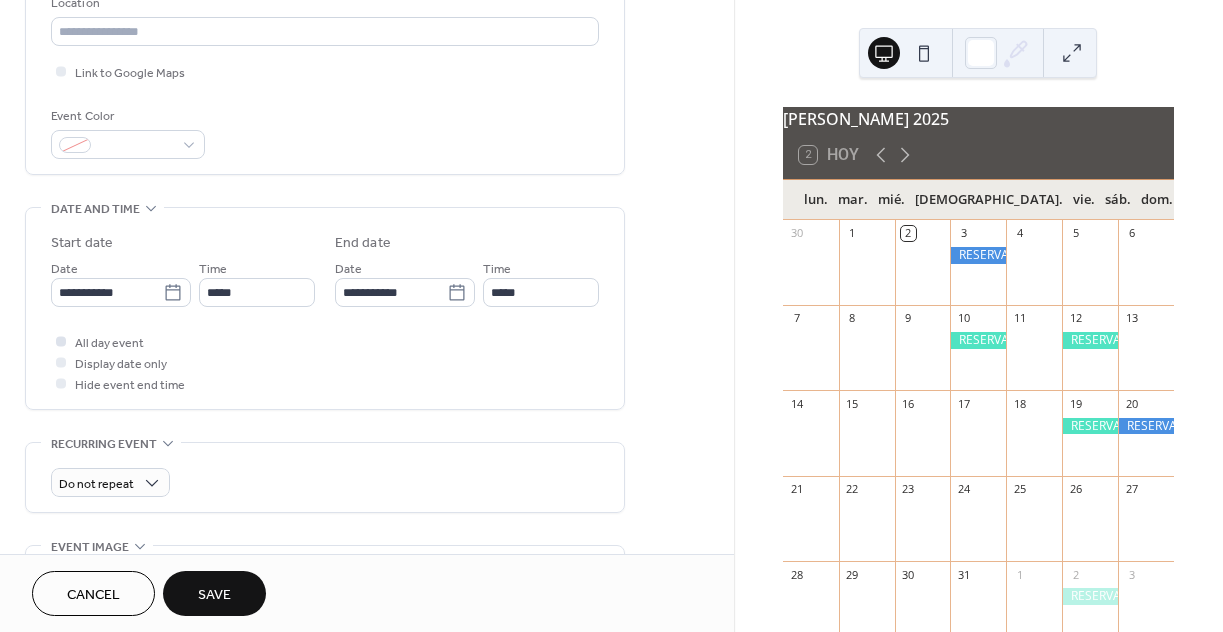 type on "**********" 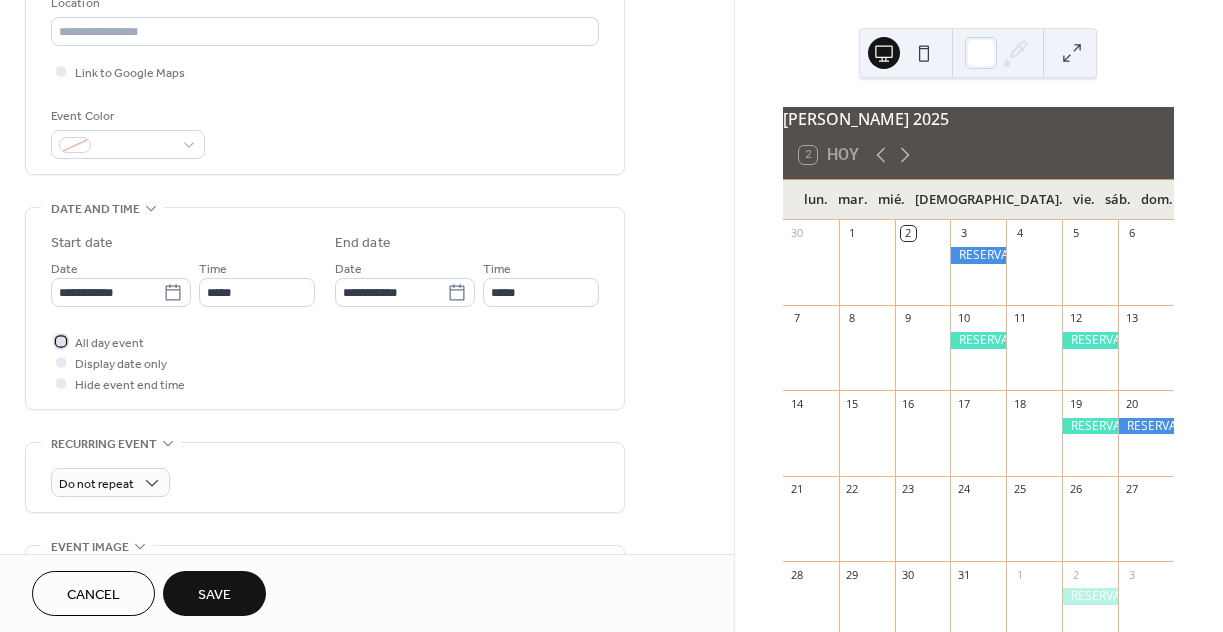click at bounding box center [61, 341] 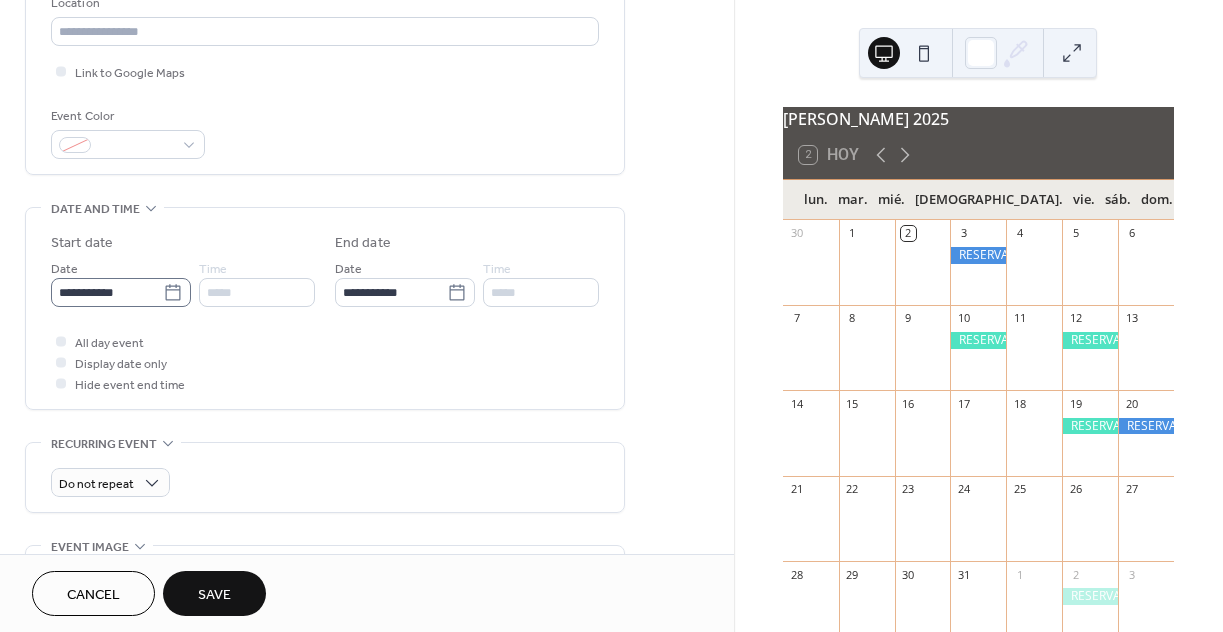 click 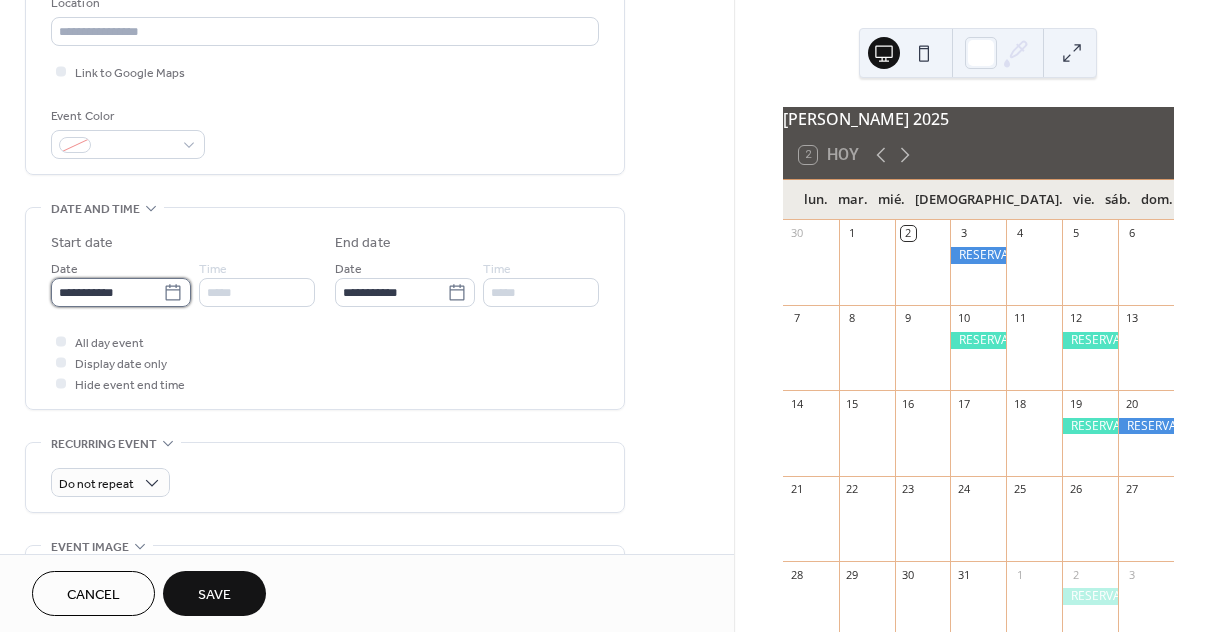 click on "**********" at bounding box center (107, 292) 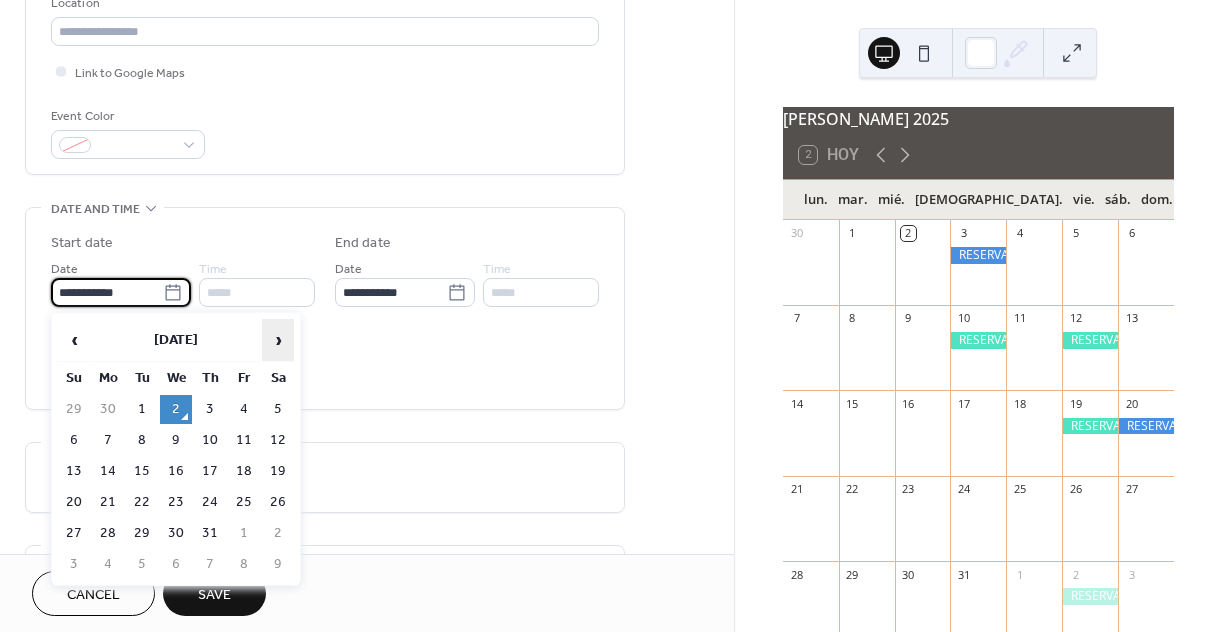 click on "›" at bounding box center (278, 340) 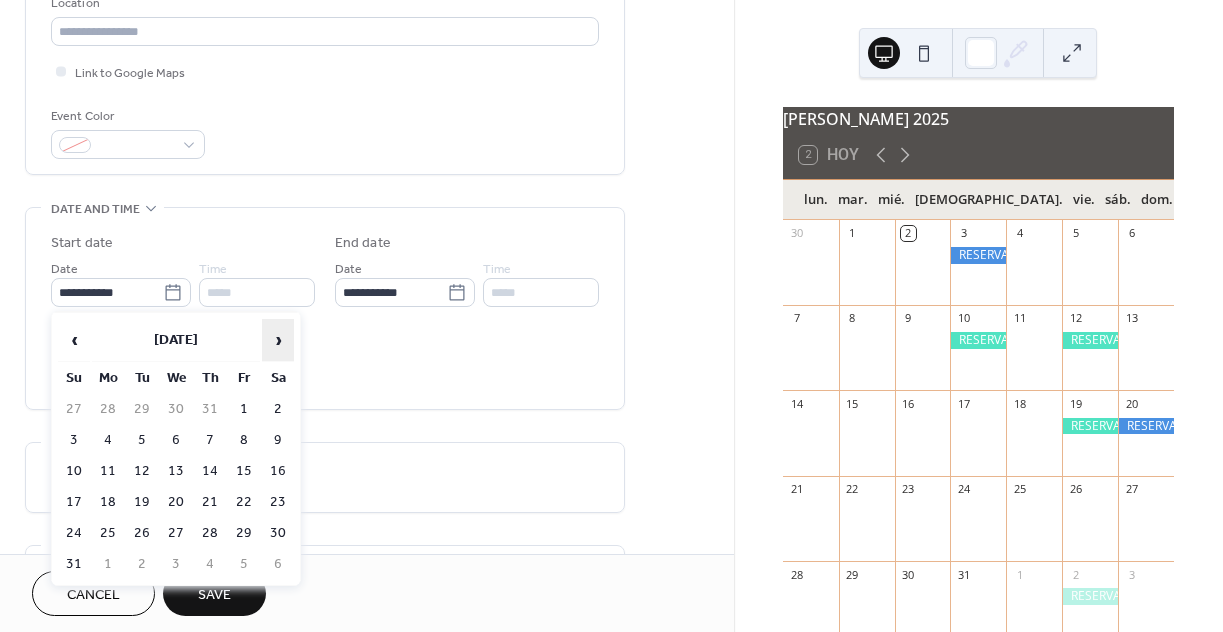 click on "›" at bounding box center [278, 340] 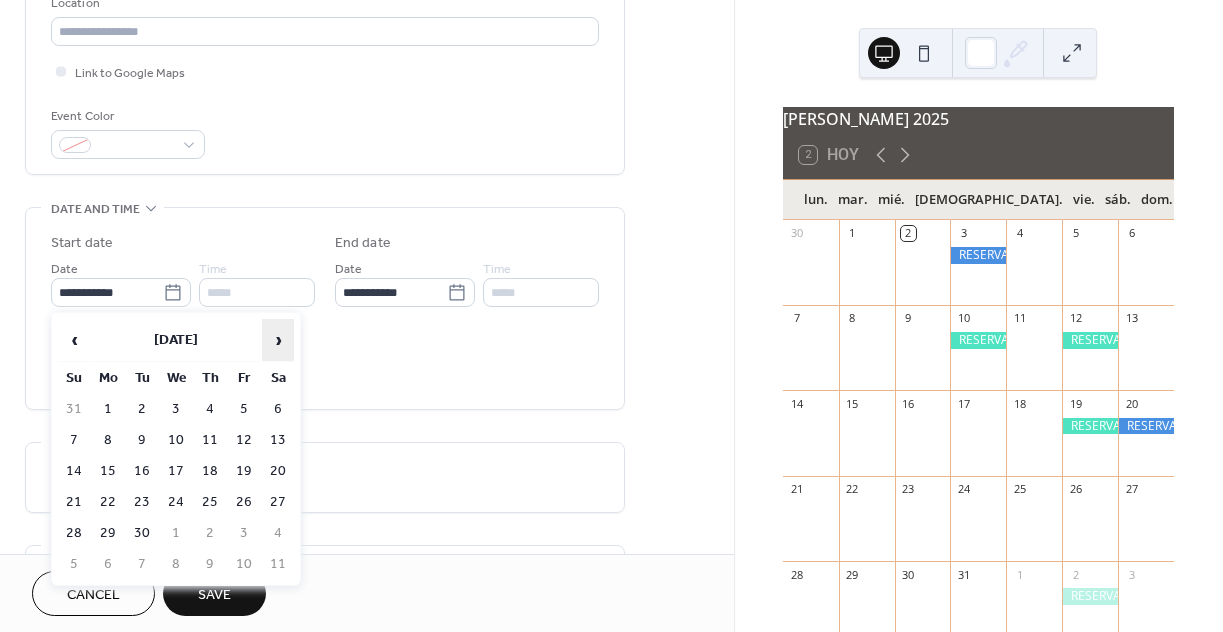 click on "›" at bounding box center [278, 340] 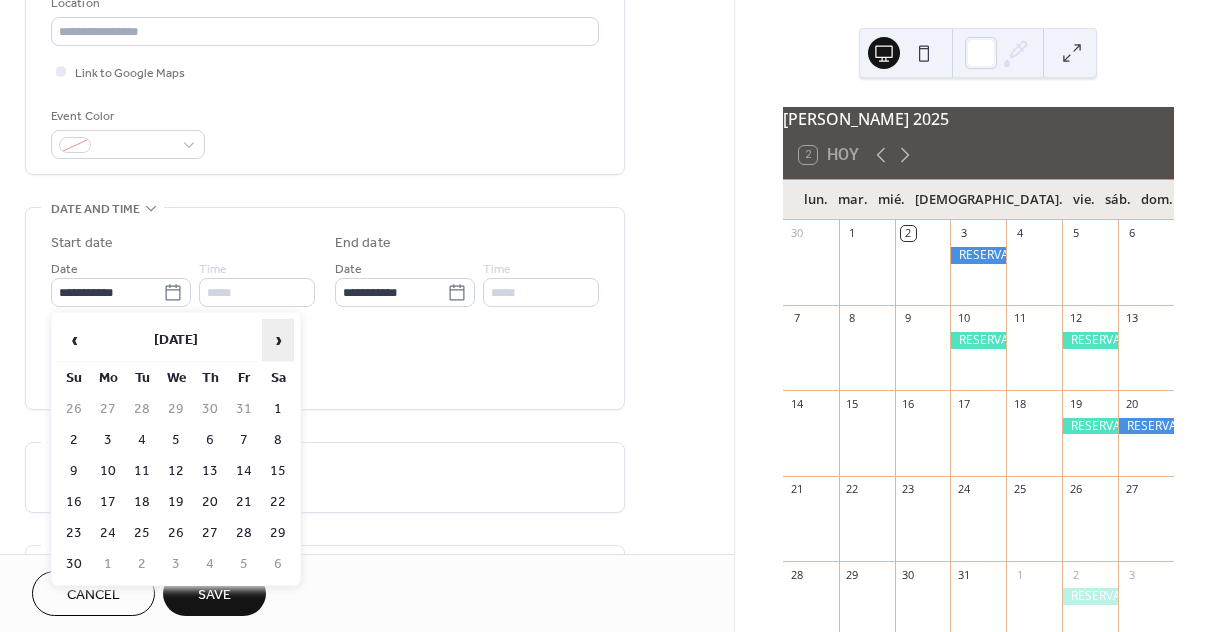 click on "›" at bounding box center (278, 340) 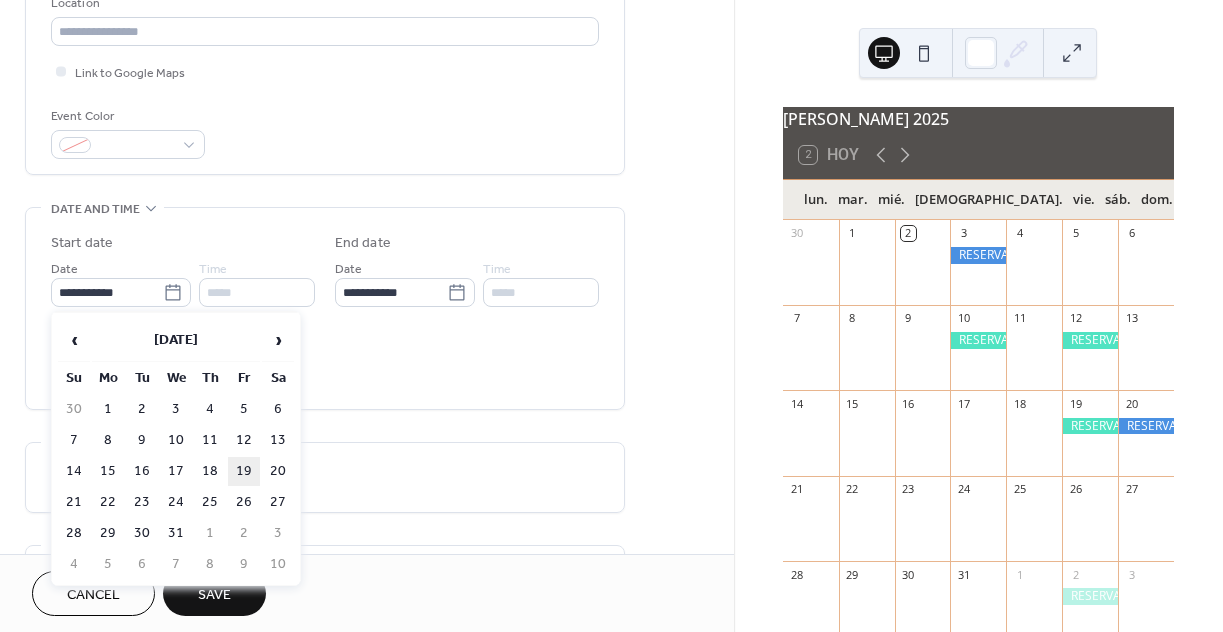 click on "19" at bounding box center (244, 471) 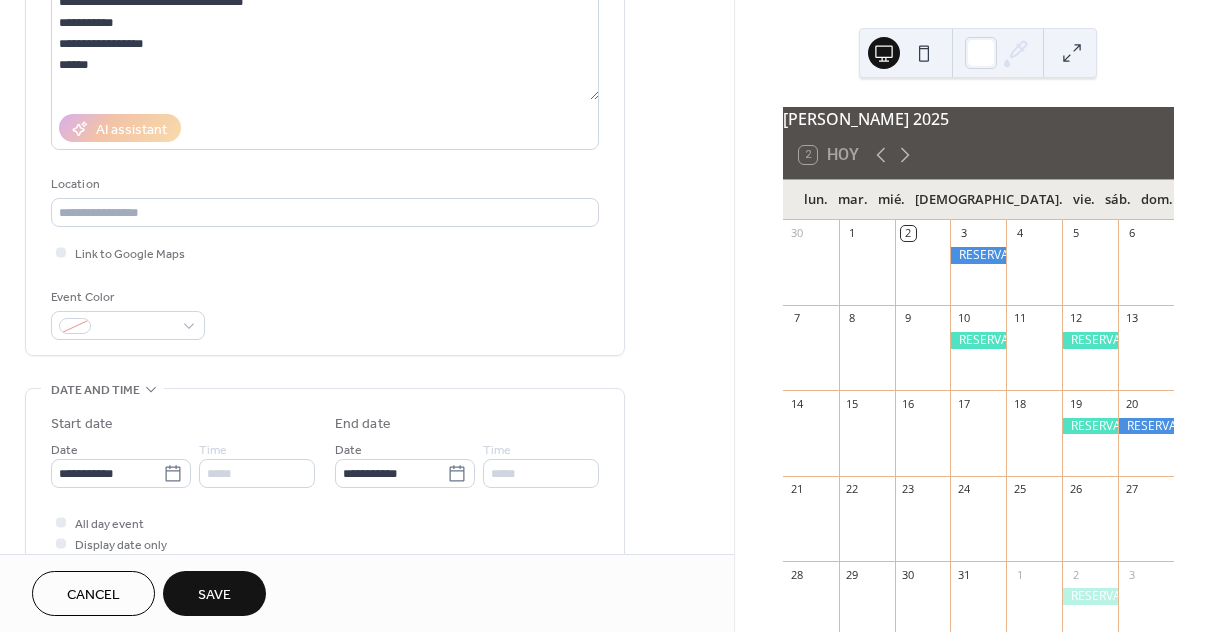 scroll, scrollTop: 279, scrollLeft: 0, axis: vertical 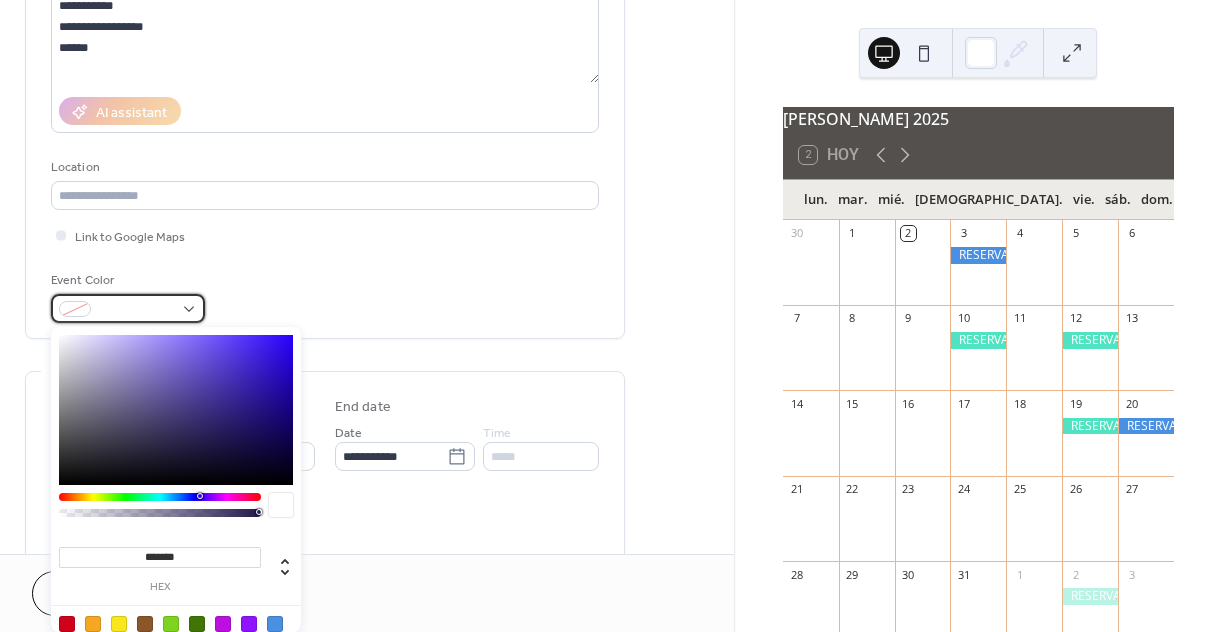 click at bounding box center (136, 310) 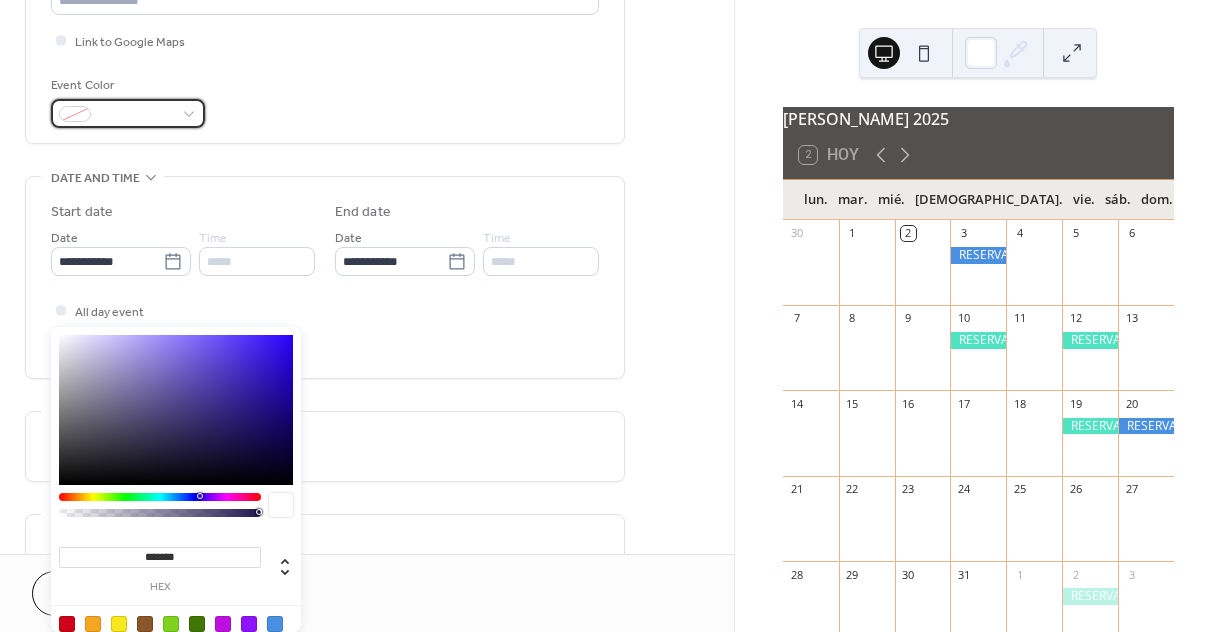 scroll, scrollTop: 482, scrollLeft: 0, axis: vertical 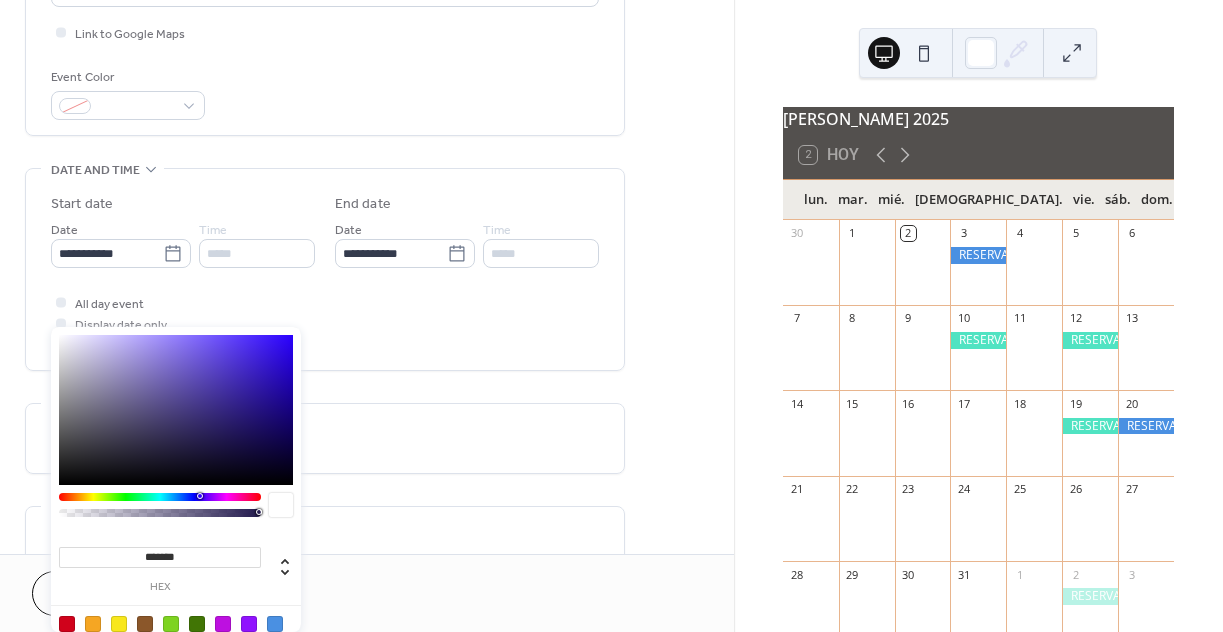click on "**********" at bounding box center (611, 316) 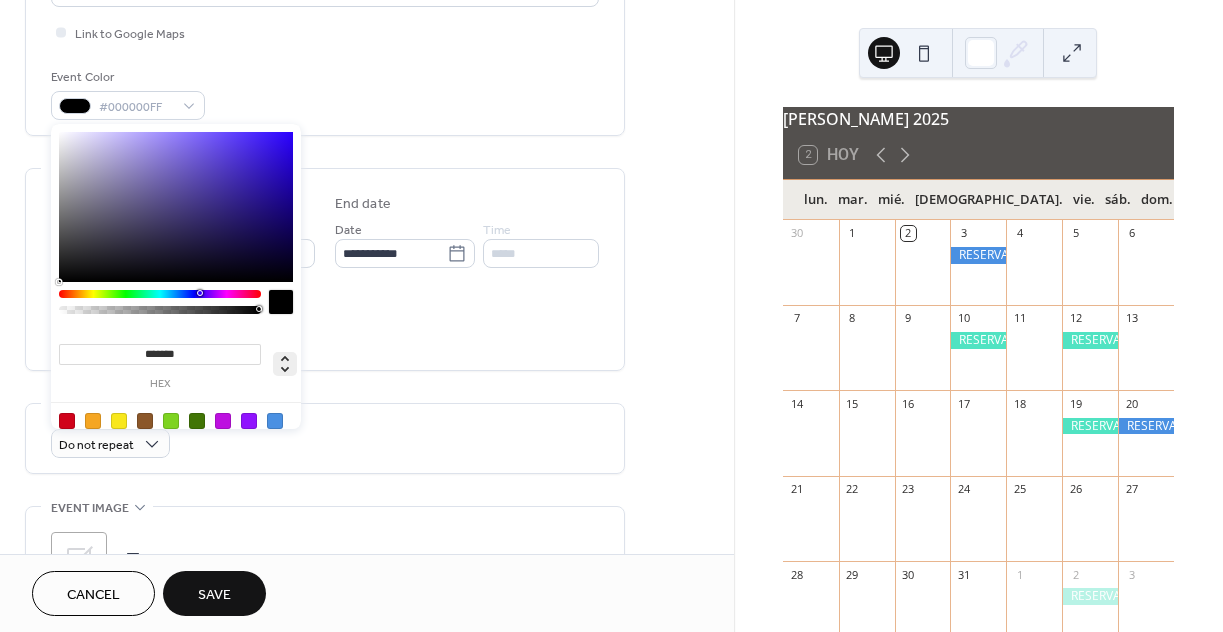 click 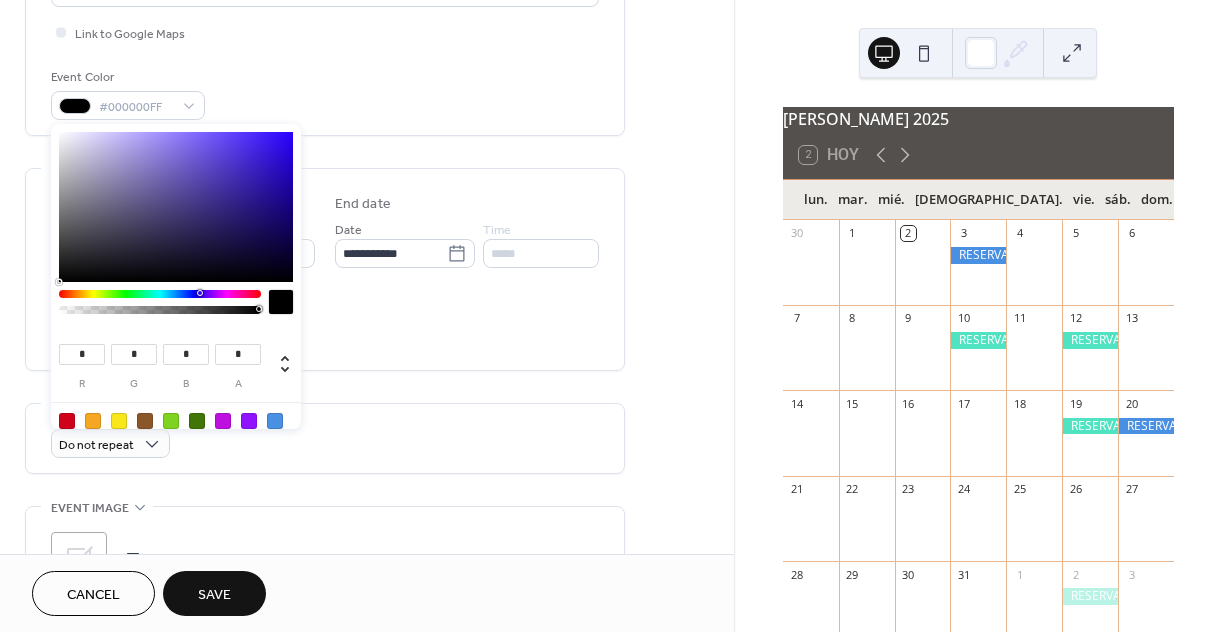 click at bounding box center [281, 302] 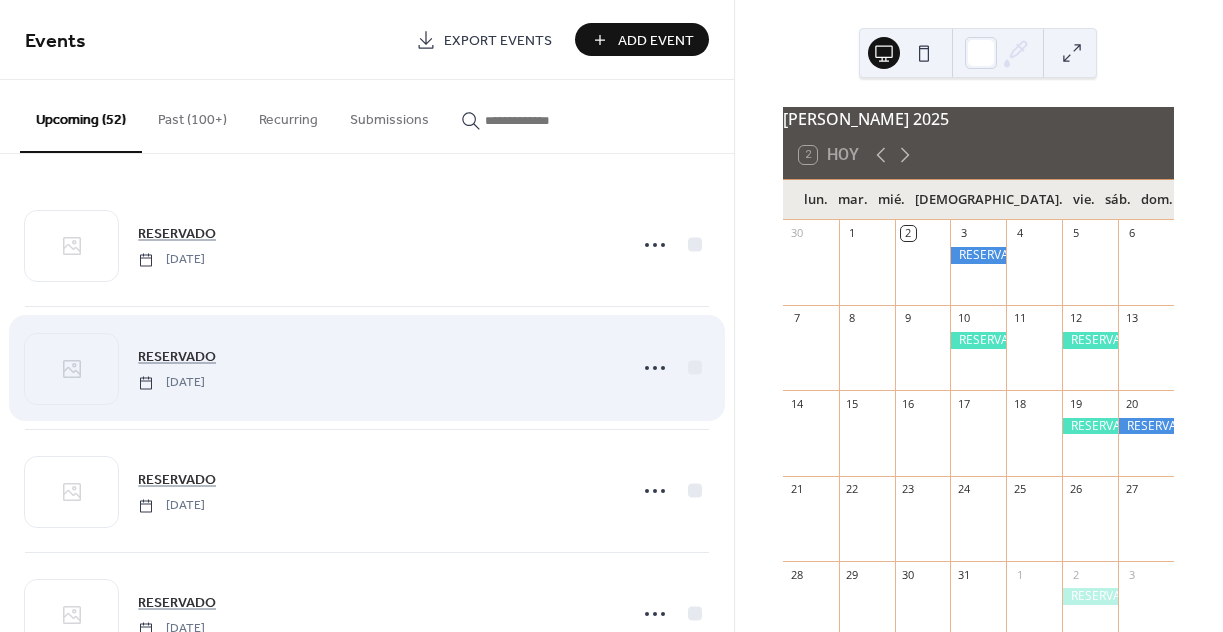 scroll, scrollTop: 115, scrollLeft: 0, axis: vertical 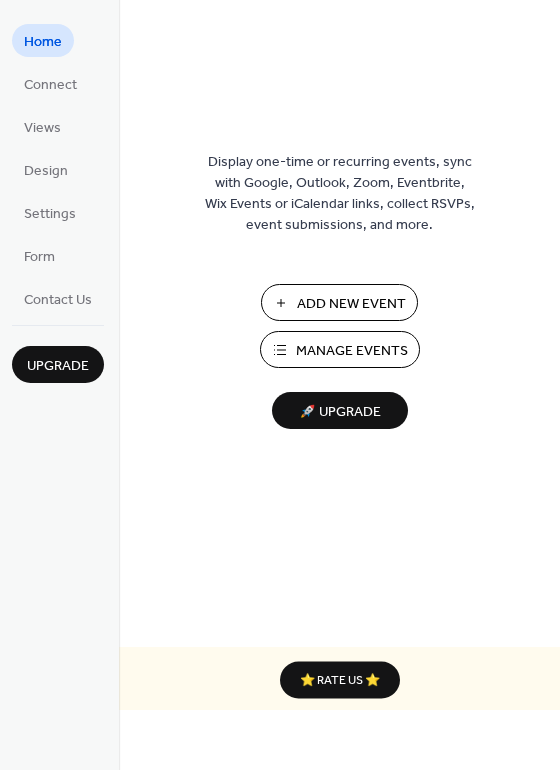 click on "Add New Event" at bounding box center (351, 304) 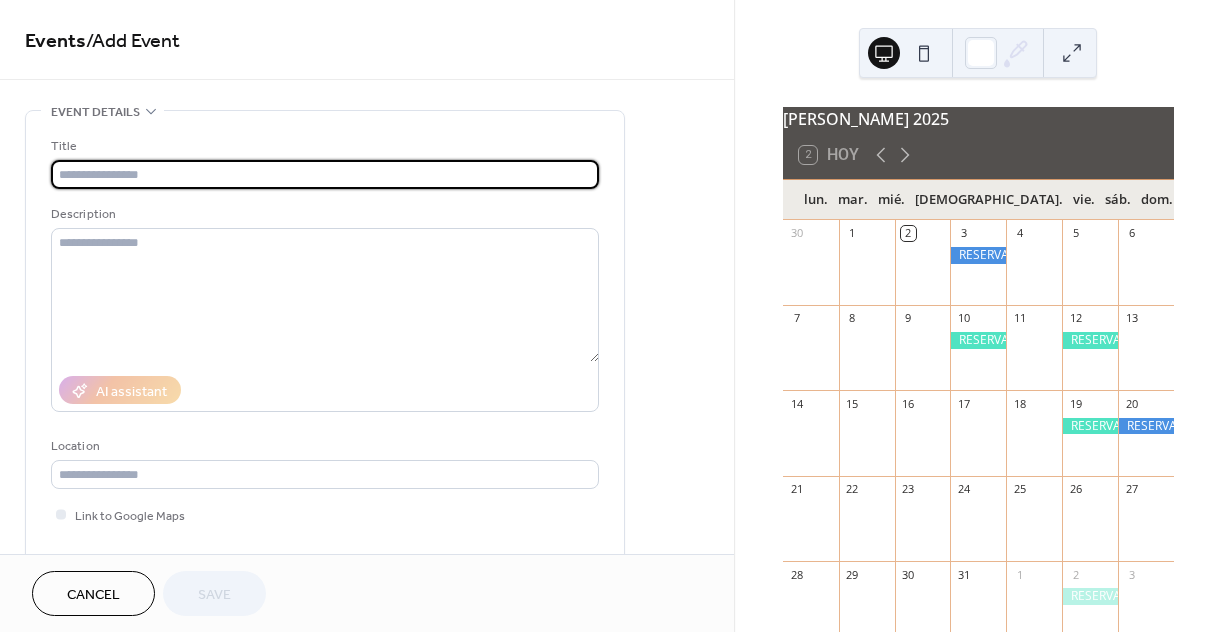 scroll, scrollTop: 0, scrollLeft: 0, axis: both 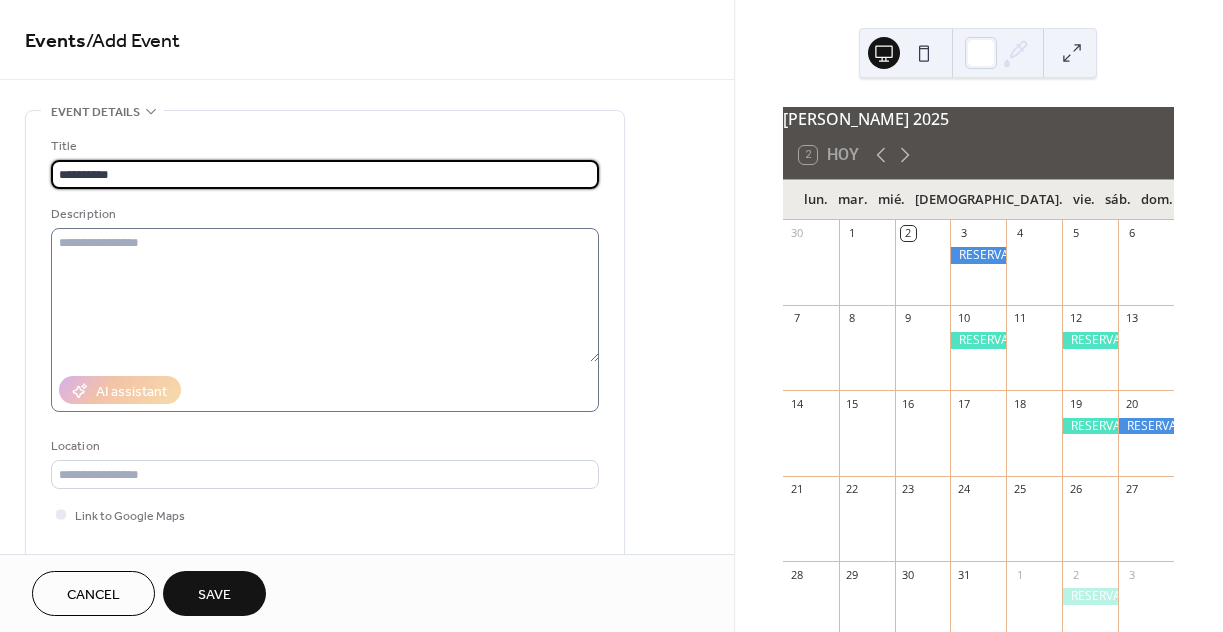type on "*********" 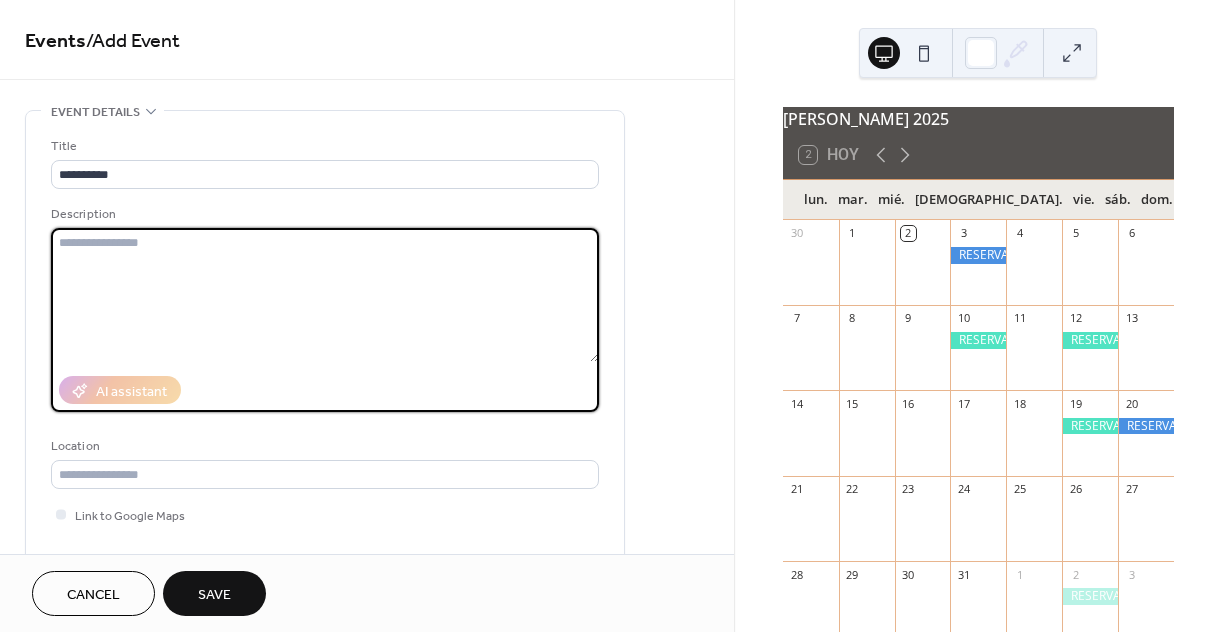 click at bounding box center (325, 295) 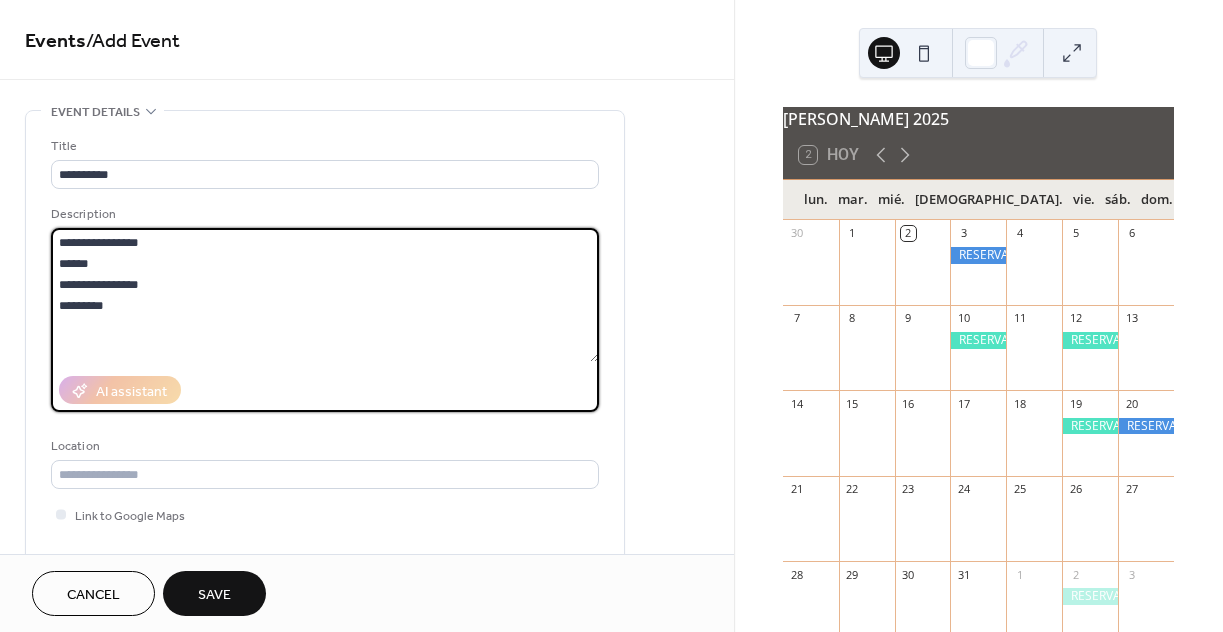 click on "**********" at bounding box center [325, 295] 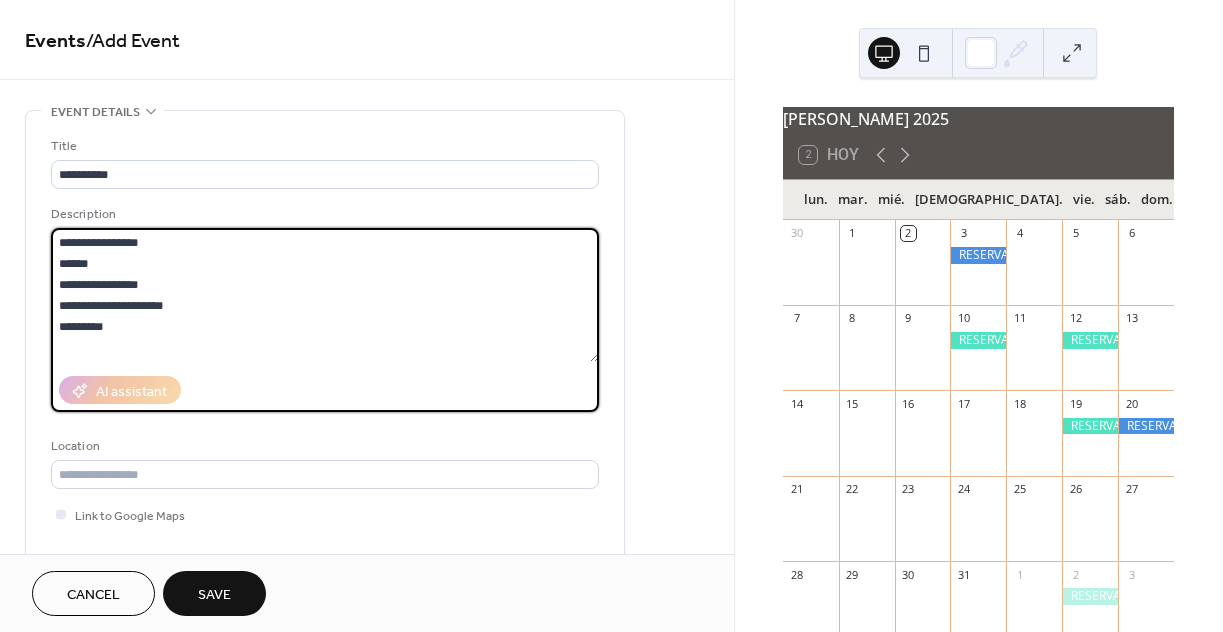 type on "**********" 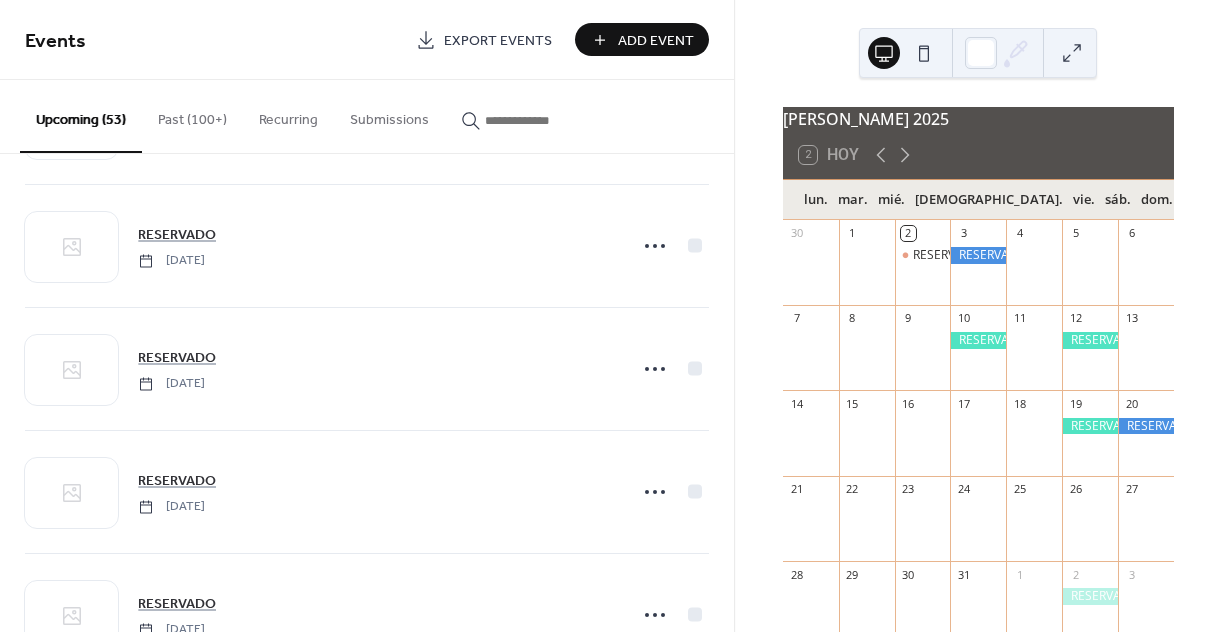 scroll, scrollTop: 0, scrollLeft: 0, axis: both 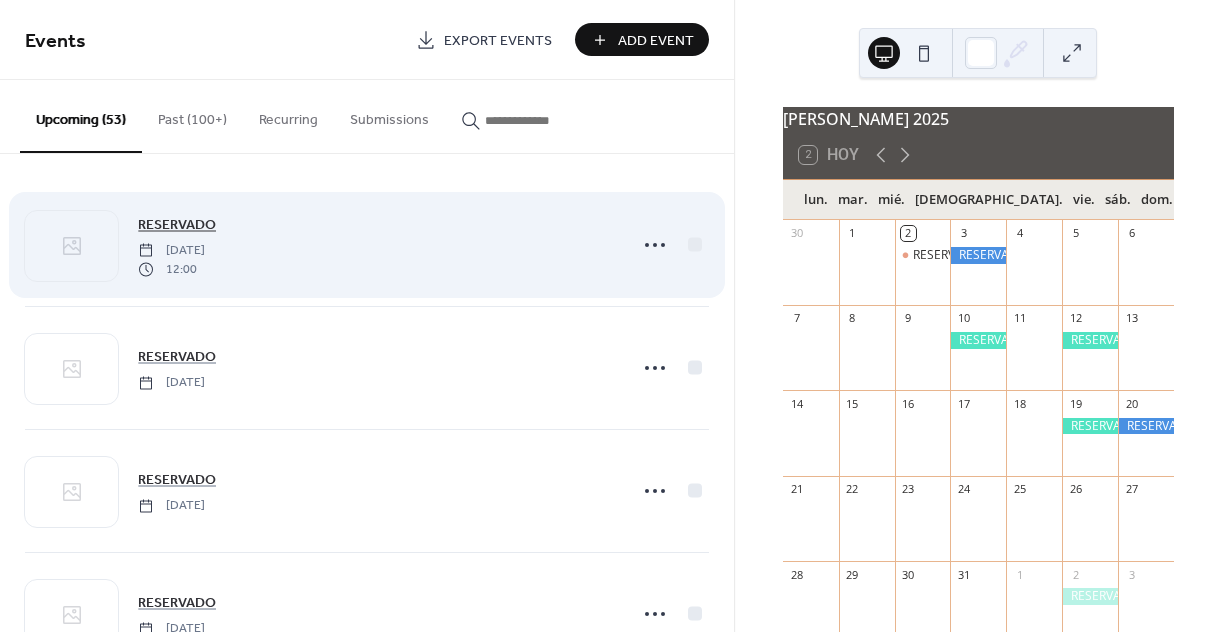 click on "RESERVADO" at bounding box center (177, 225) 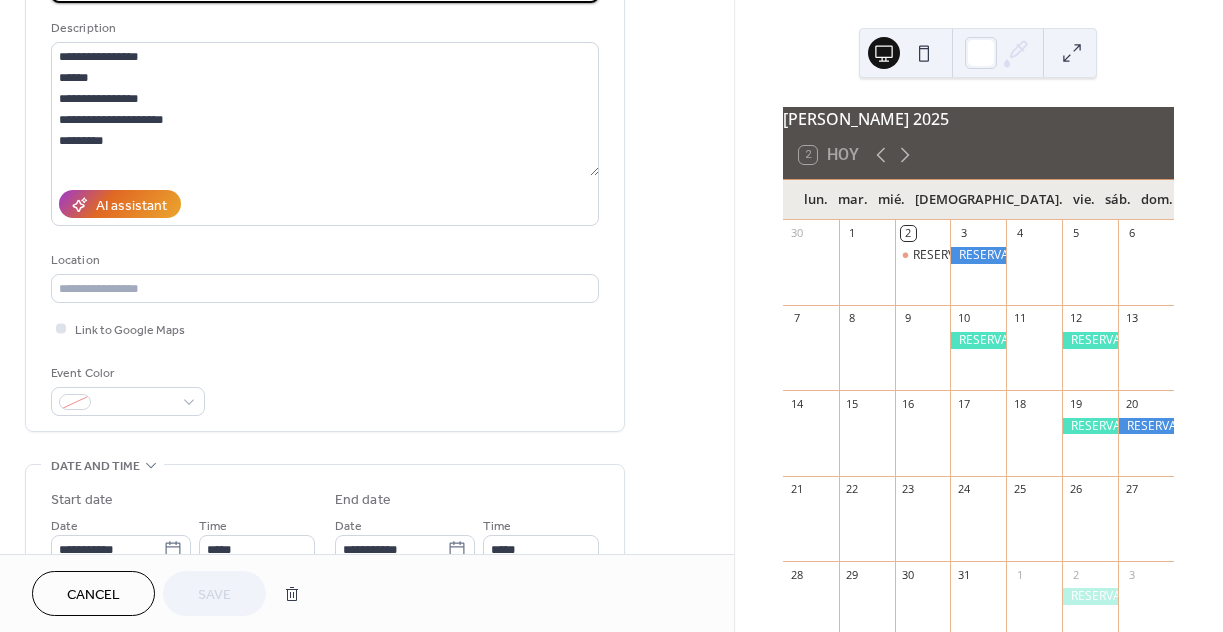 scroll, scrollTop: 210, scrollLeft: 0, axis: vertical 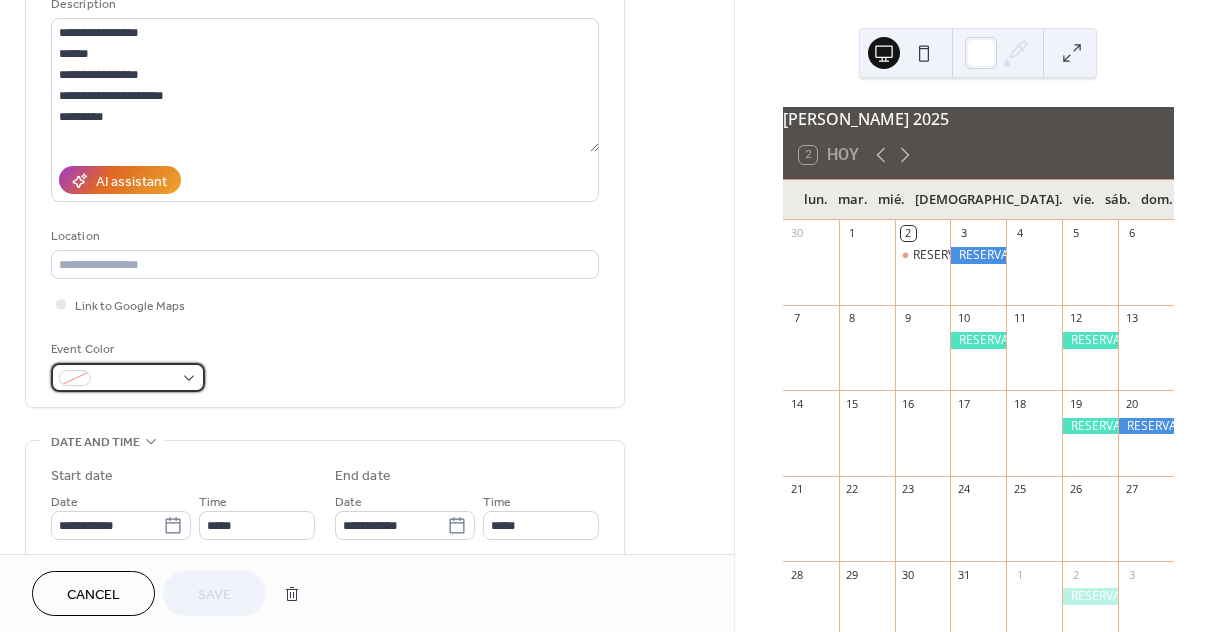 click at bounding box center [128, 377] 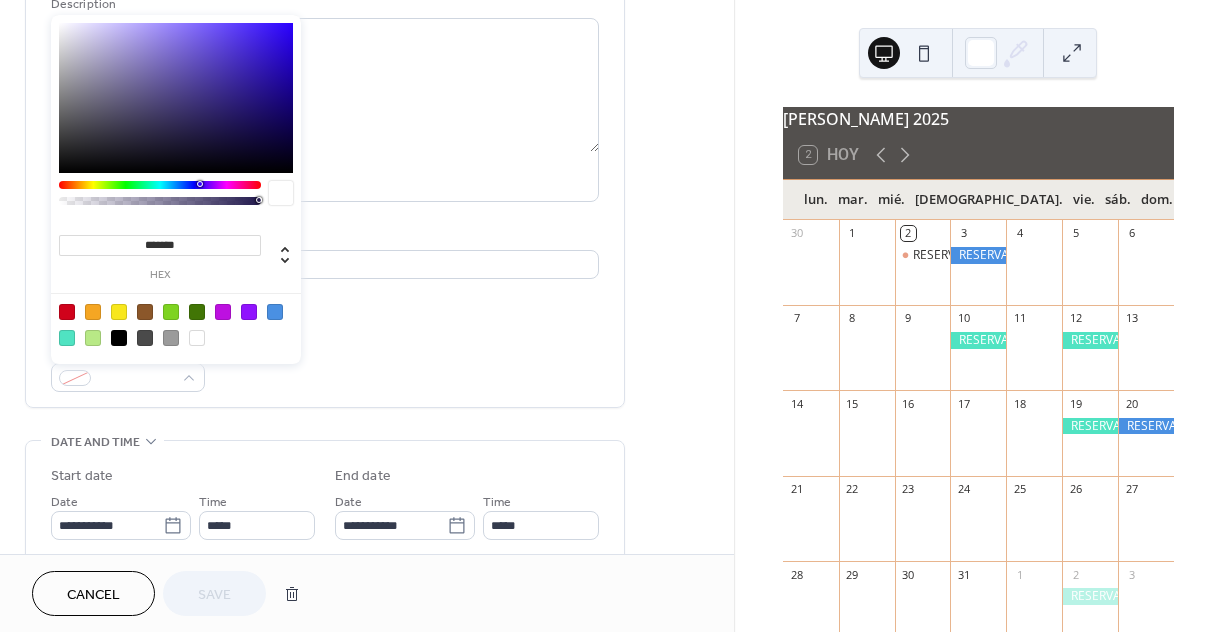 click at bounding box center [119, 338] 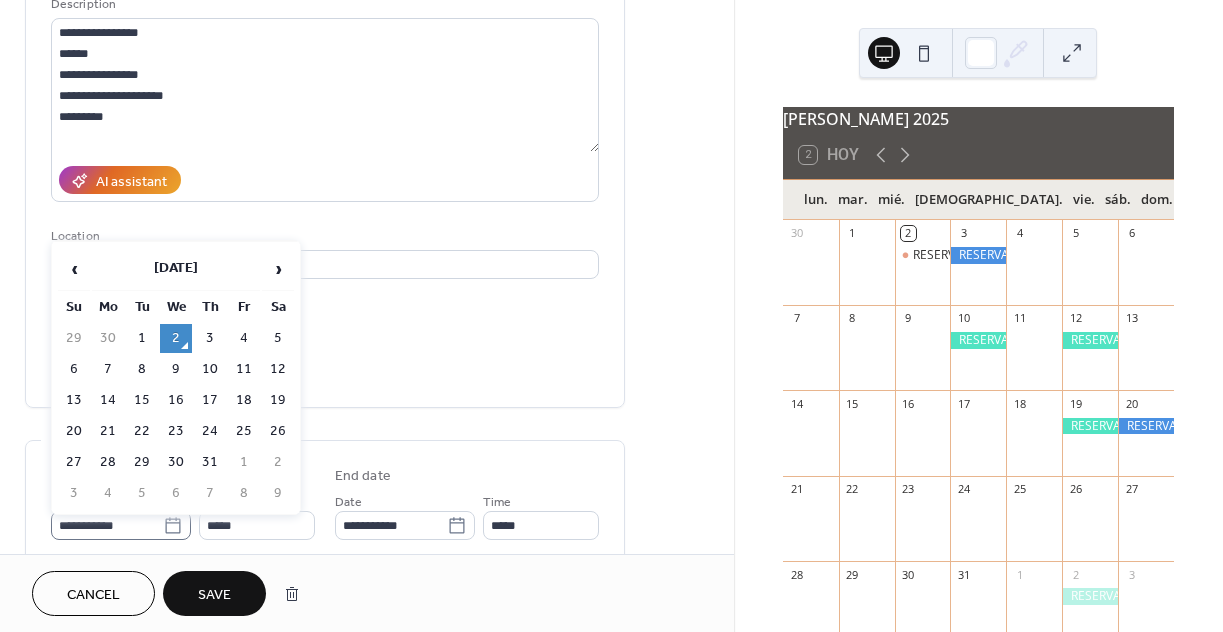 click 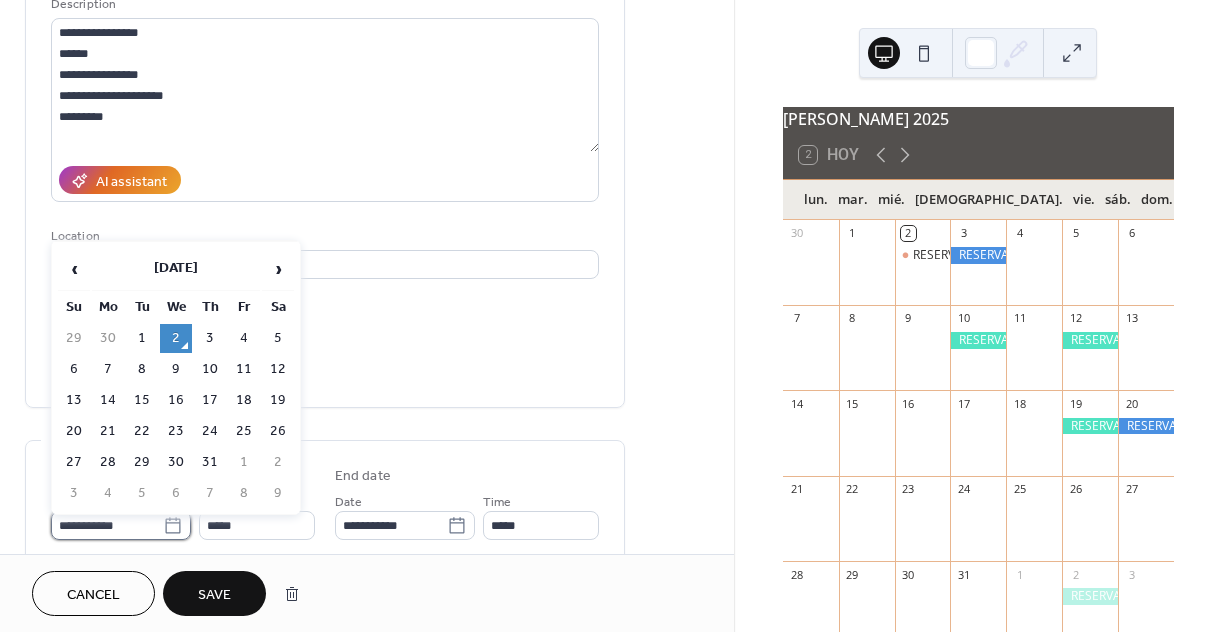 click on "**********" at bounding box center [107, 525] 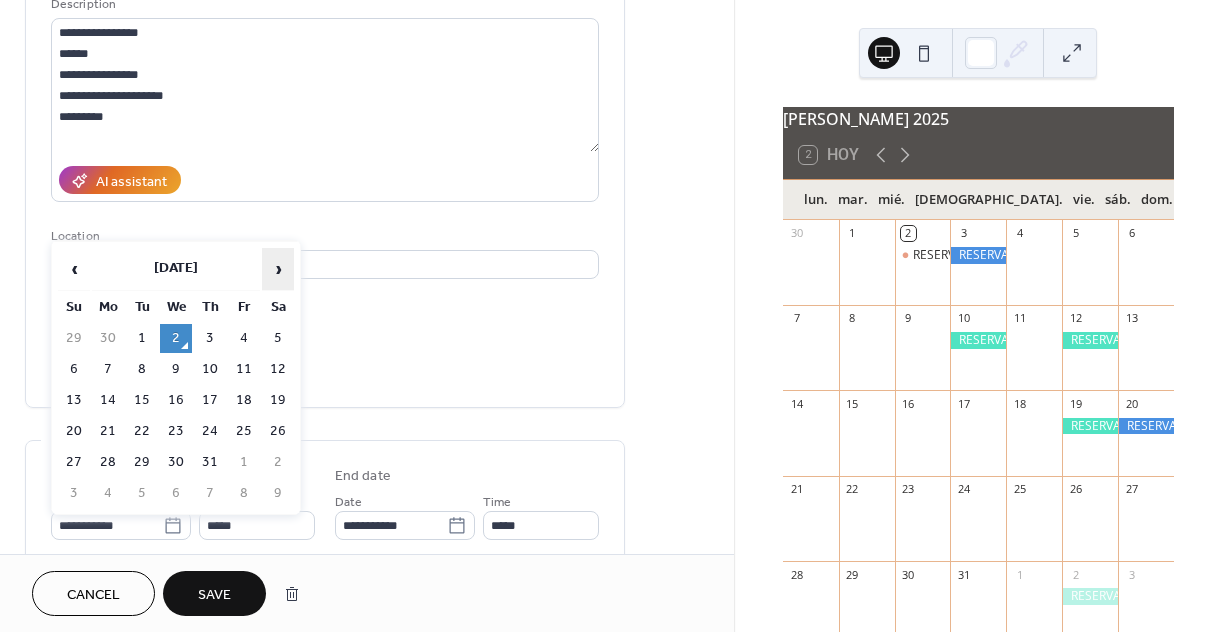 click on "›" at bounding box center (278, 269) 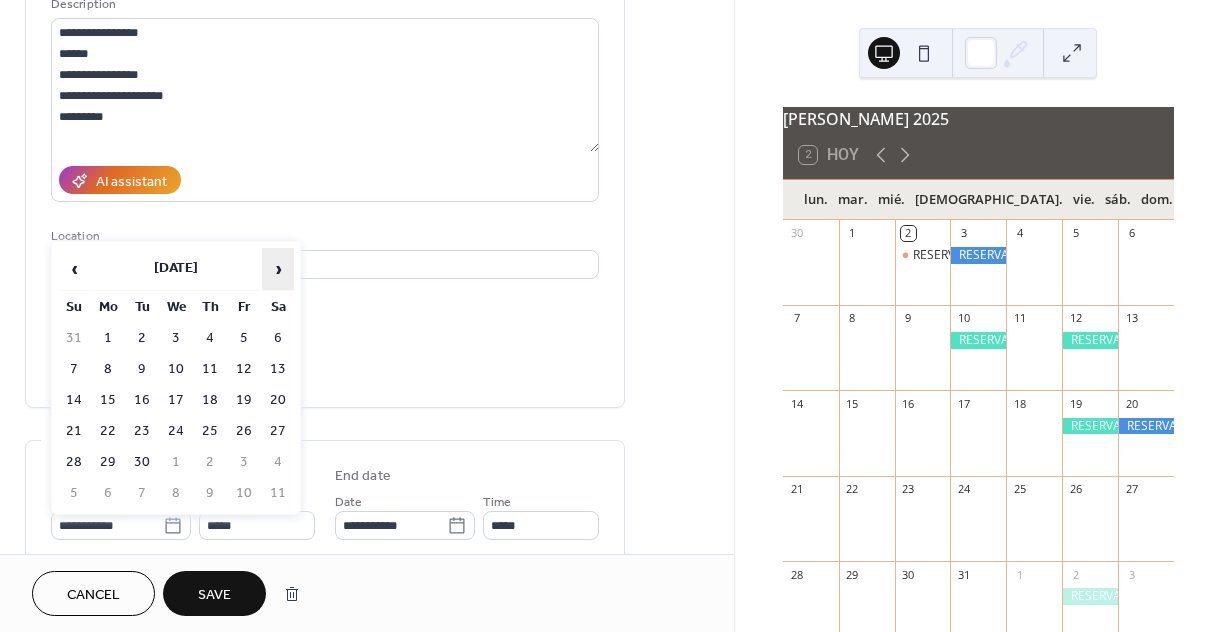 click on "›" at bounding box center (278, 269) 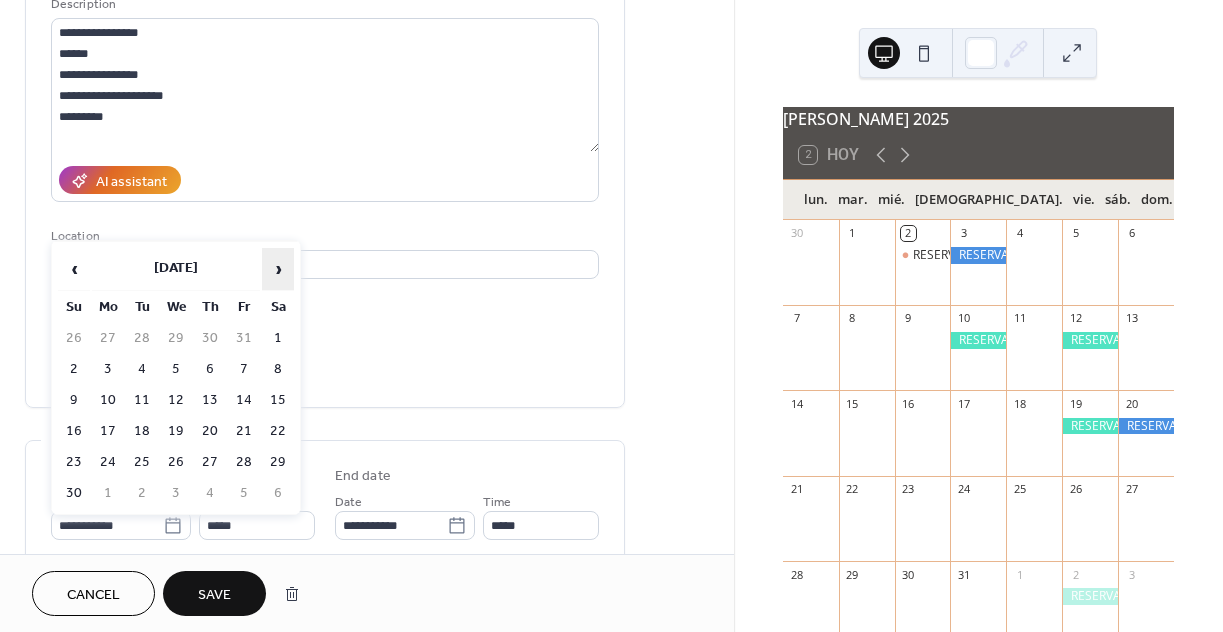 click on "›" at bounding box center [278, 269] 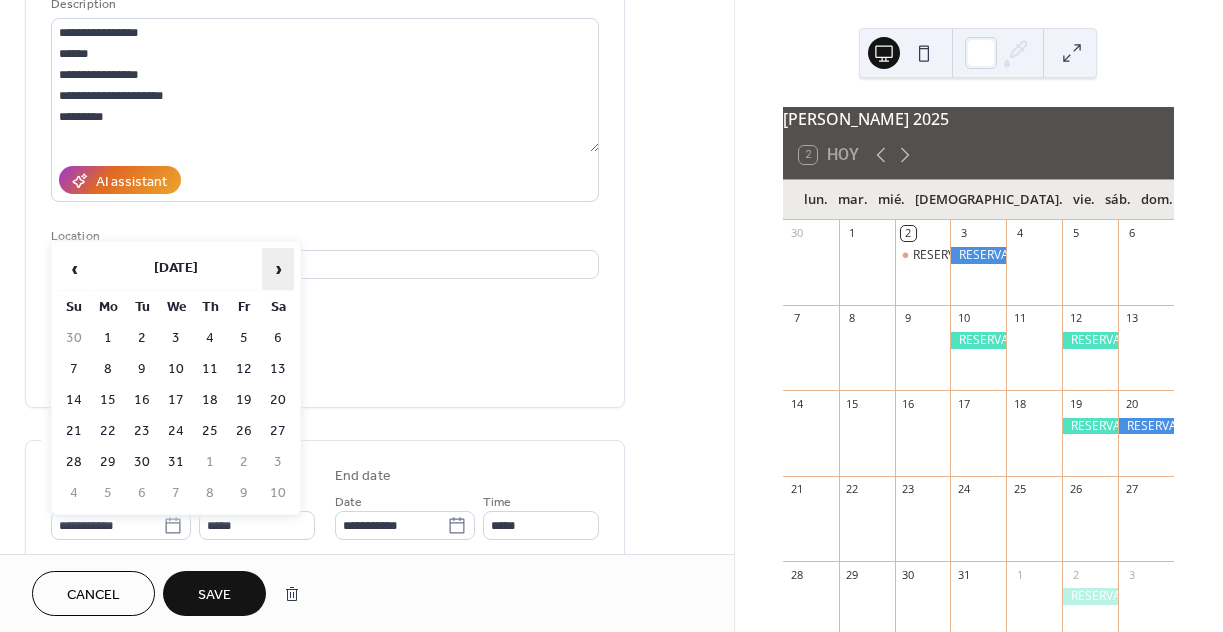 click on "›" at bounding box center (278, 269) 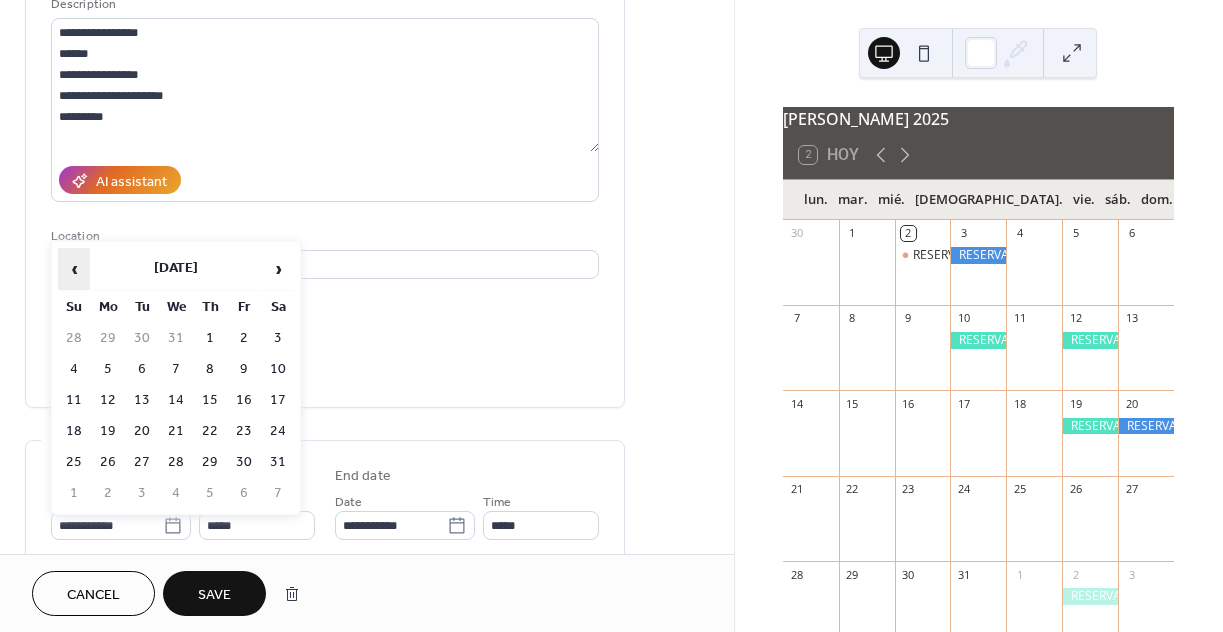 click on "‹" at bounding box center [74, 269] 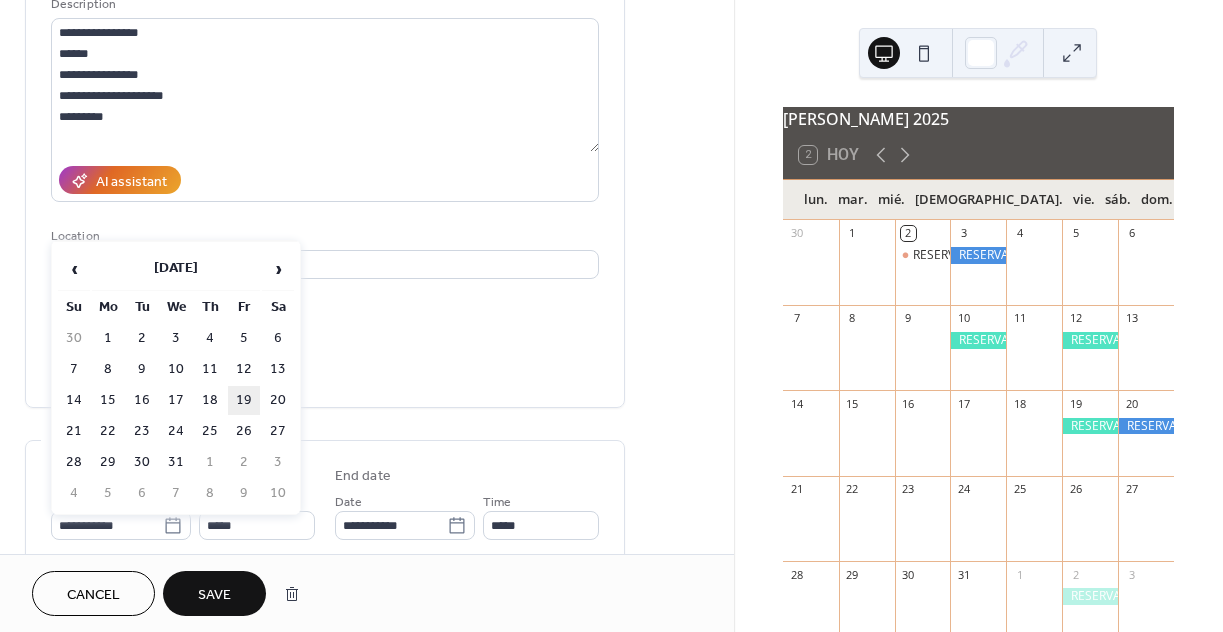 click on "19" at bounding box center [244, 400] 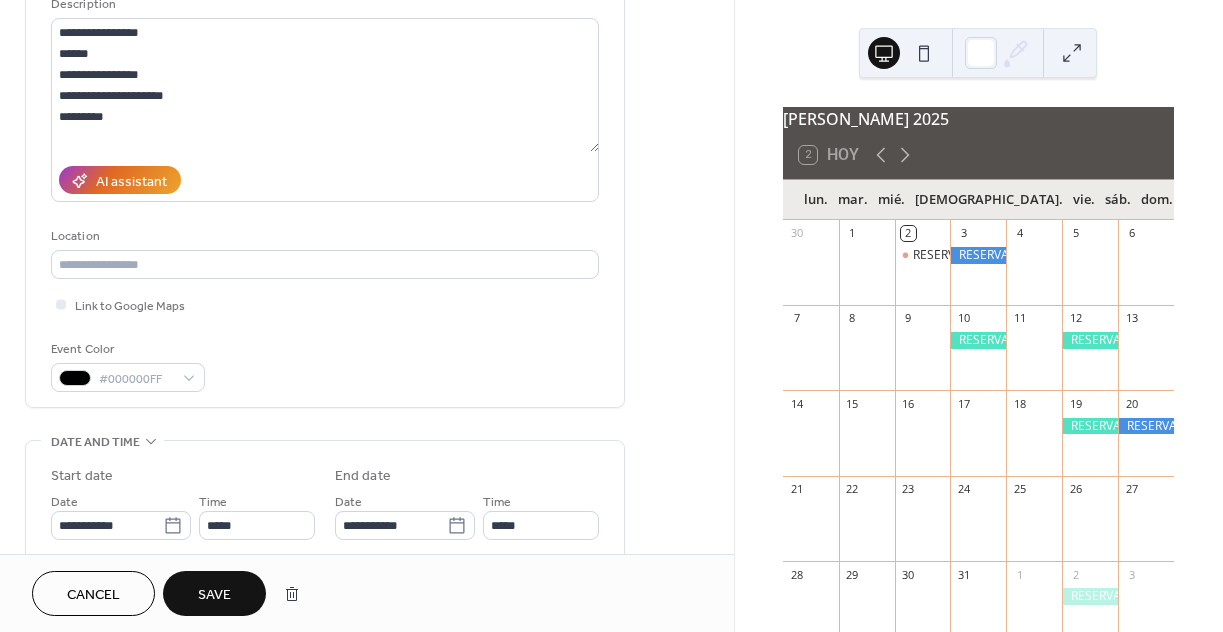 scroll, scrollTop: 476, scrollLeft: 0, axis: vertical 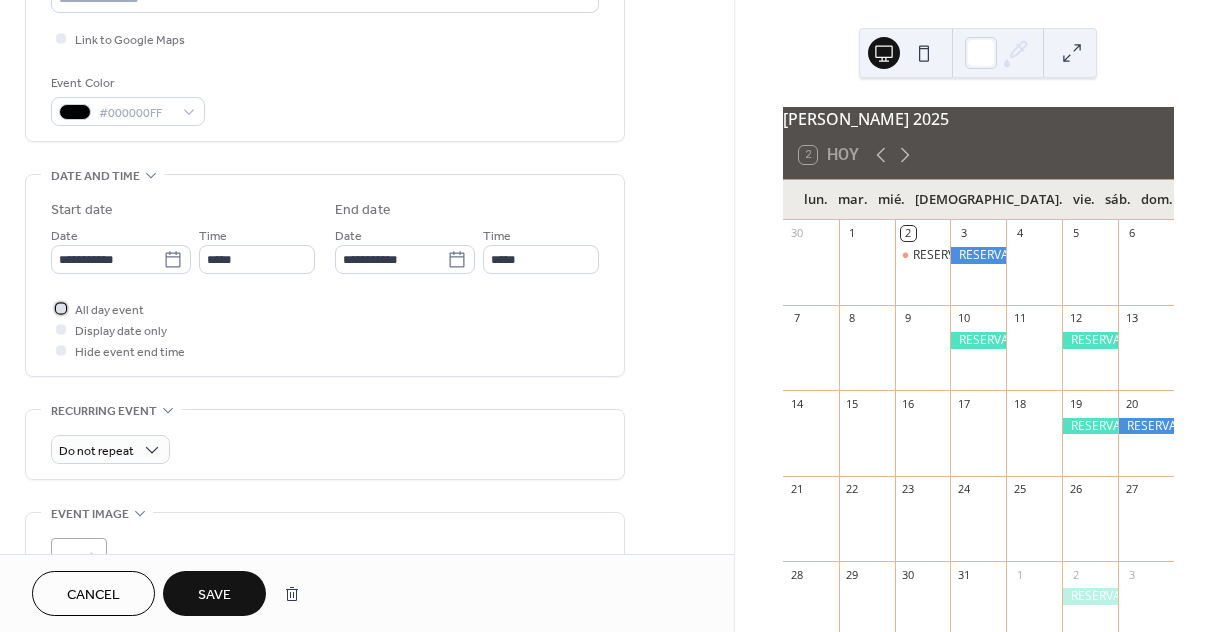 click at bounding box center (61, 308) 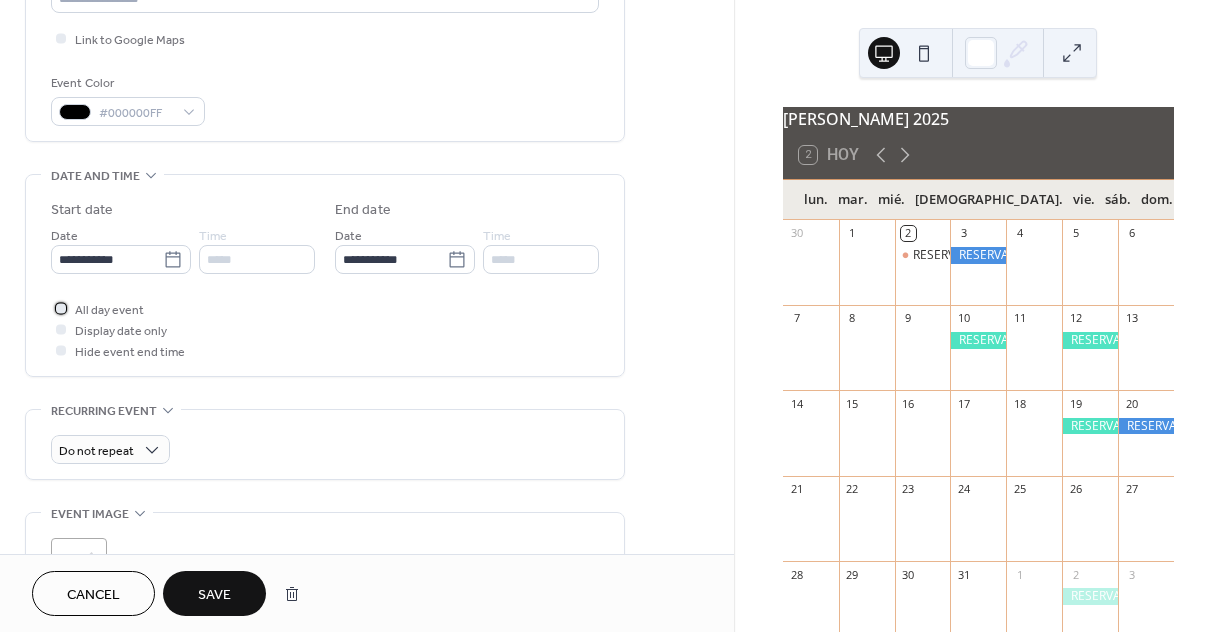 scroll, scrollTop: 0, scrollLeft: 0, axis: both 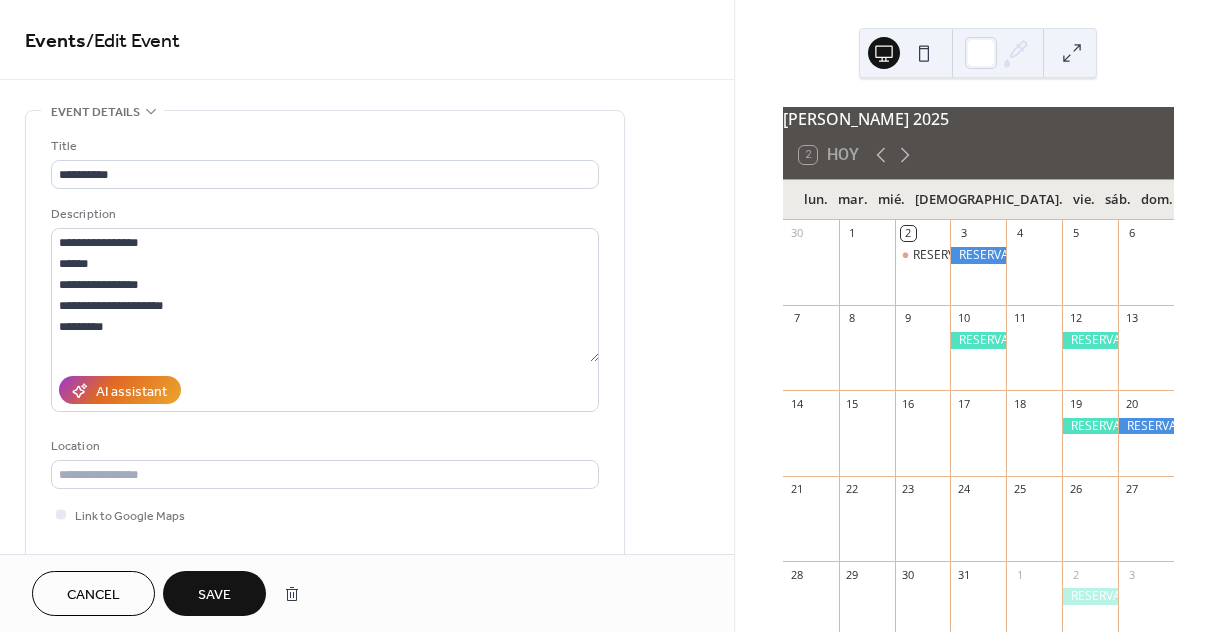 click on "Save" at bounding box center [214, 595] 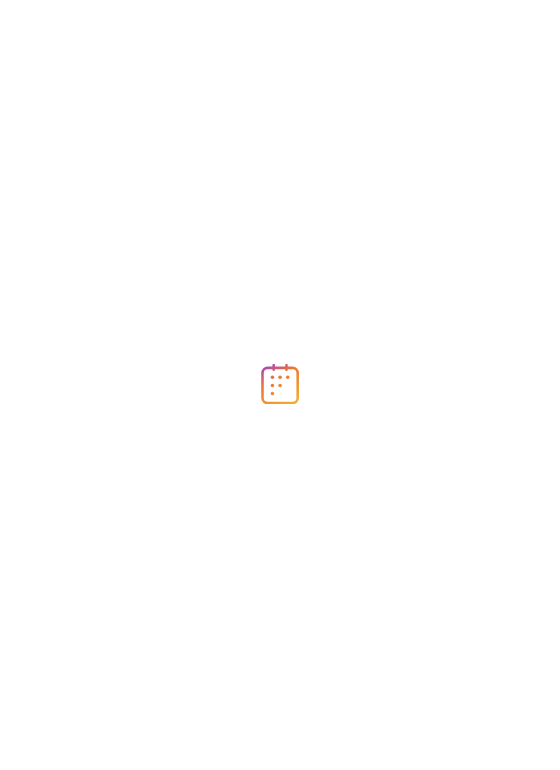 scroll, scrollTop: 0, scrollLeft: 0, axis: both 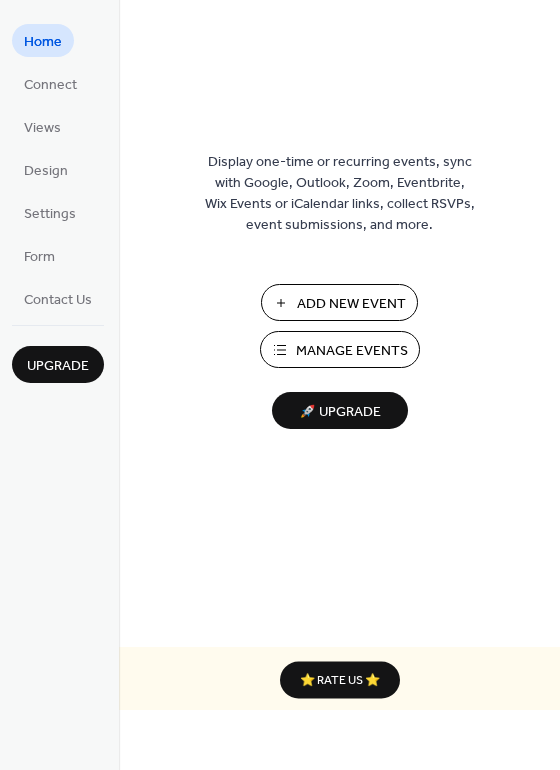 click on "Add New Event Manage Events 🚀 Upgrade" at bounding box center [340, 356] 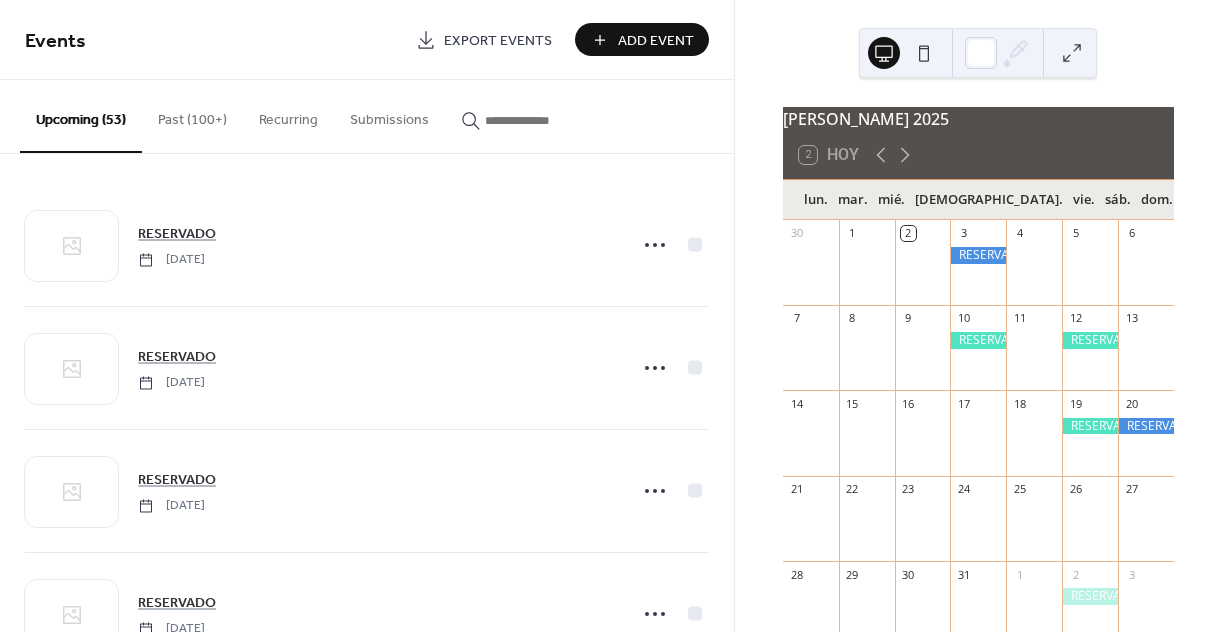 scroll, scrollTop: 0, scrollLeft: 0, axis: both 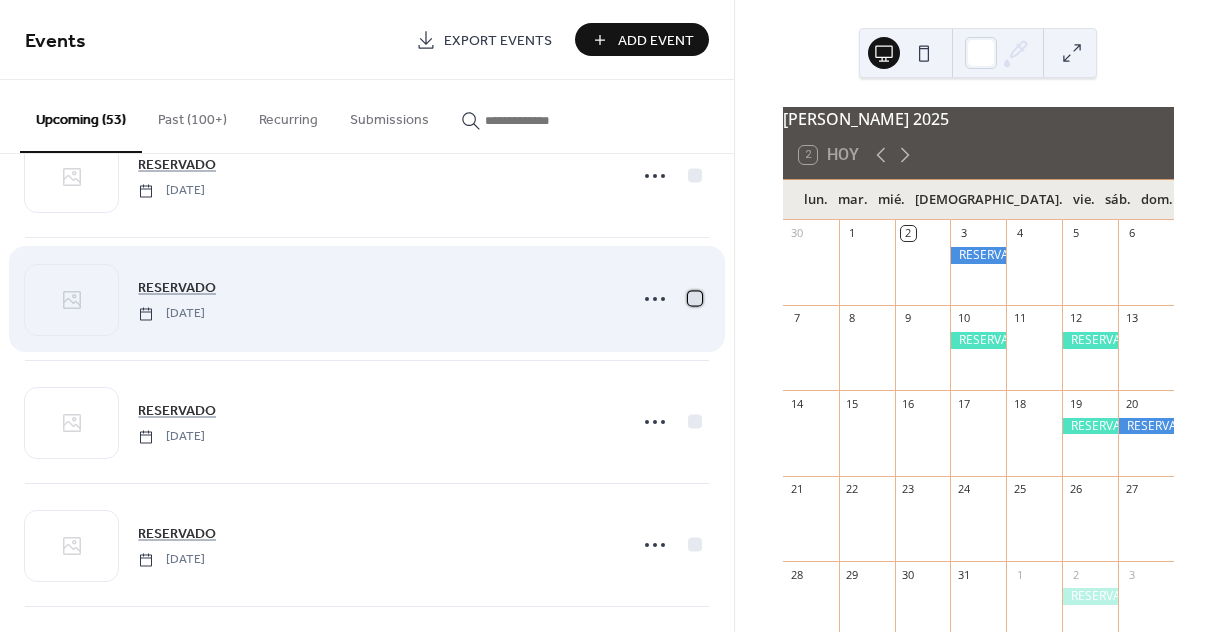 click at bounding box center [695, 298] 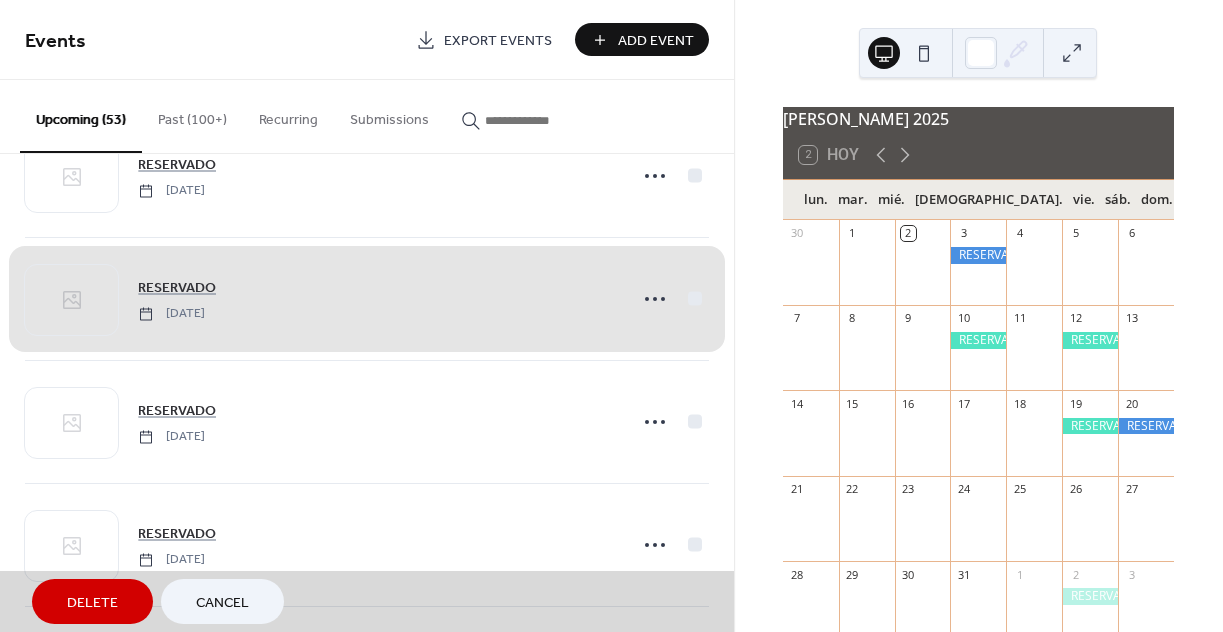 scroll, scrollTop: 5727, scrollLeft: 0, axis: vertical 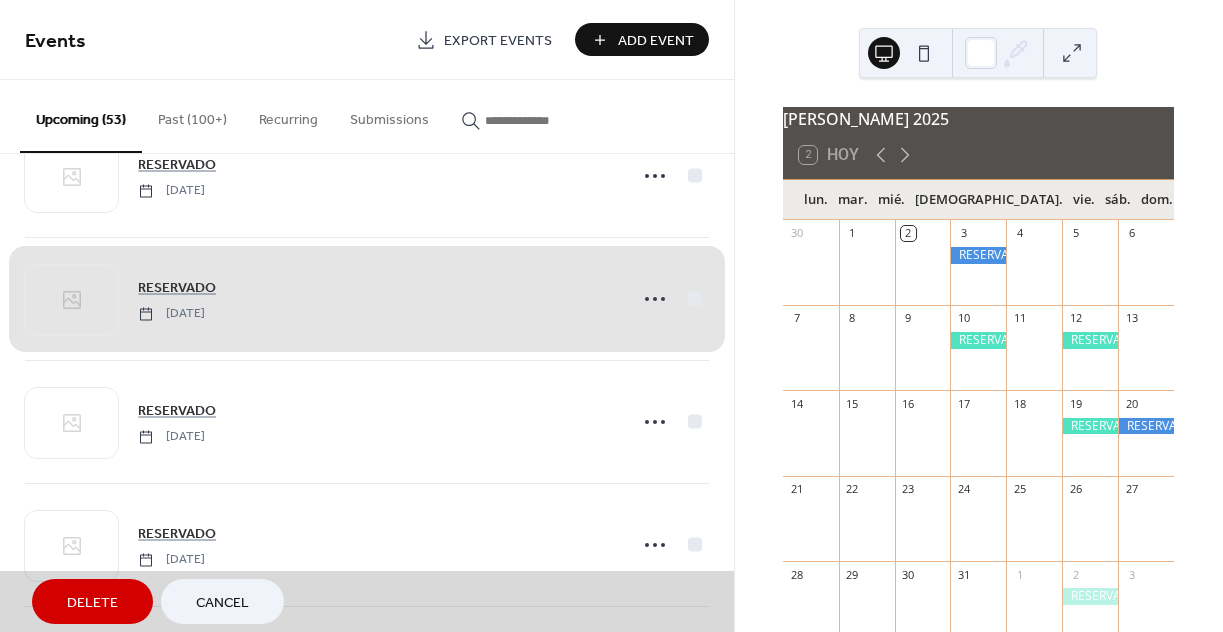 click on "Delete" at bounding box center (92, 603) 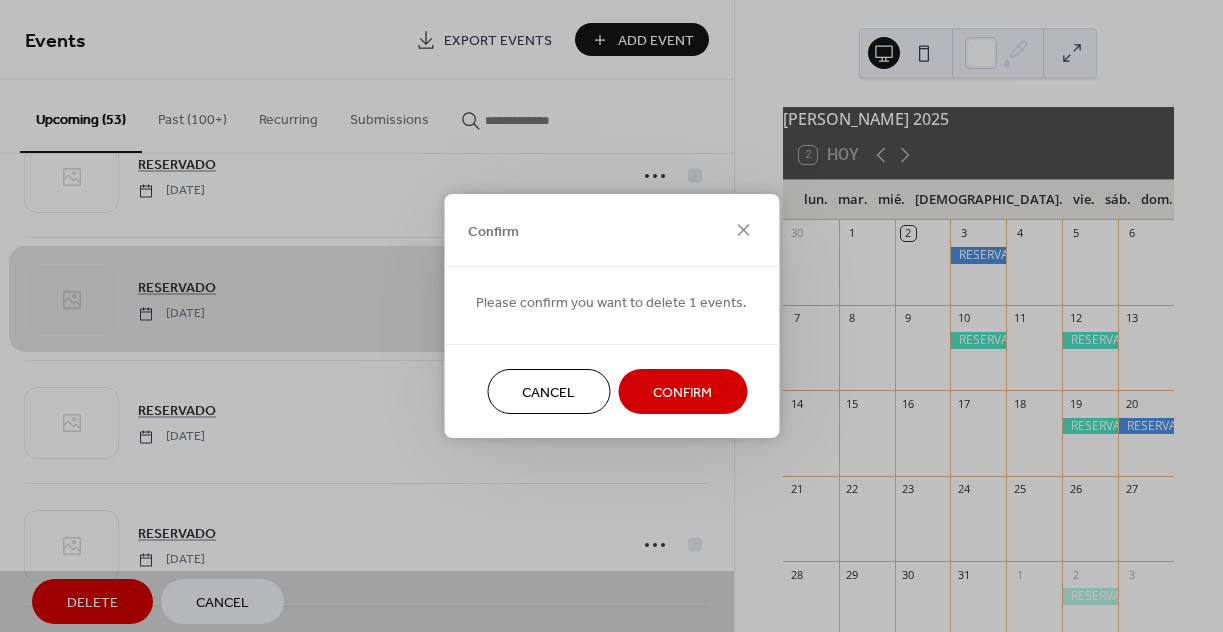 click on "Confirm" at bounding box center (682, 391) 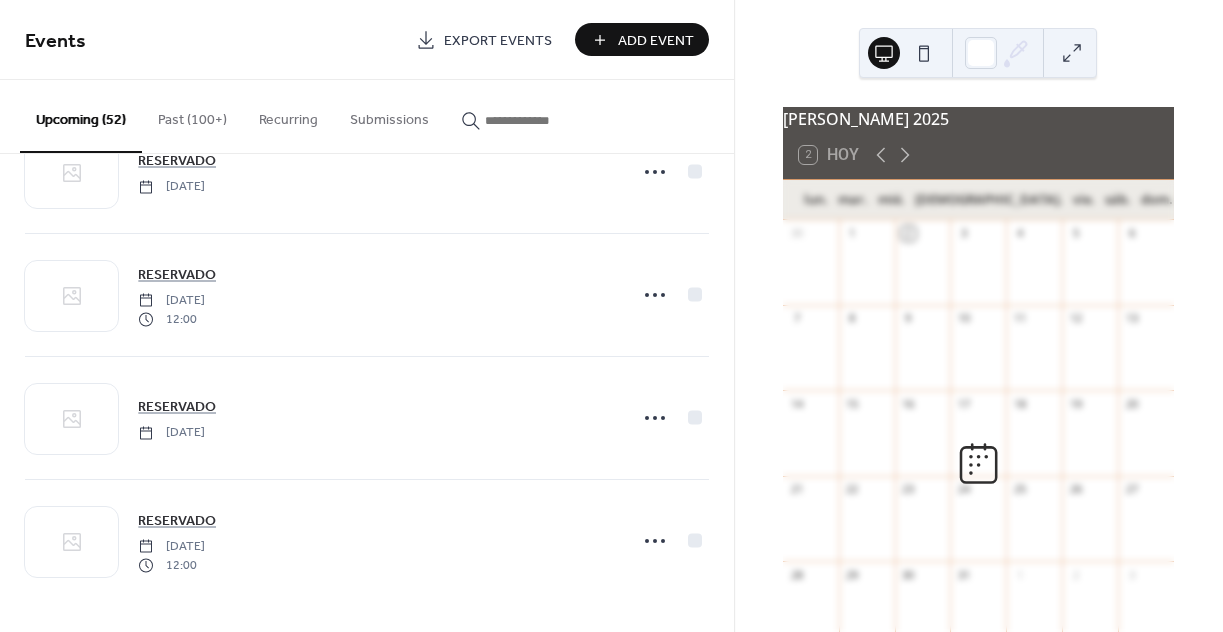 scroll, scrollTop: 5727, scrollLeft: 0, axis: vertical 